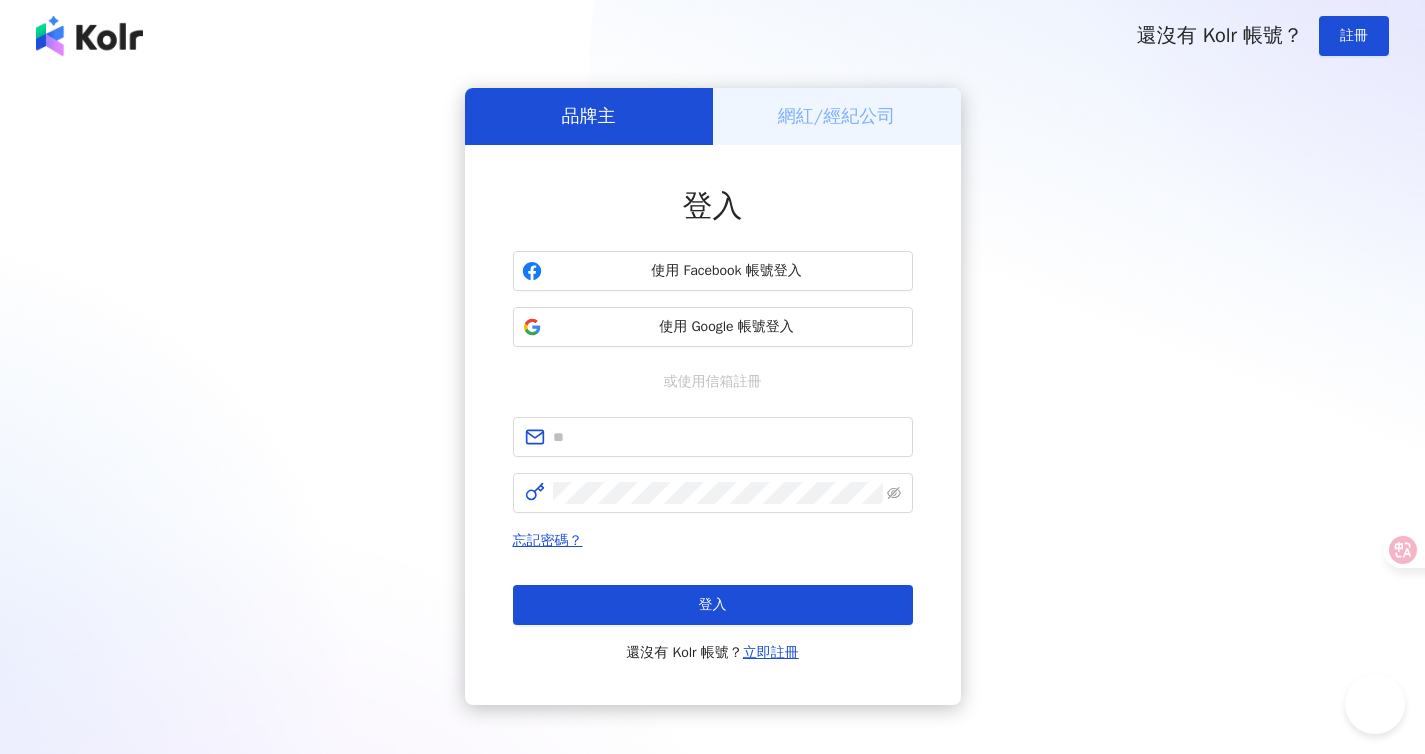 scroll, scrollTop: 0, scrollLeft: 0, axis: both 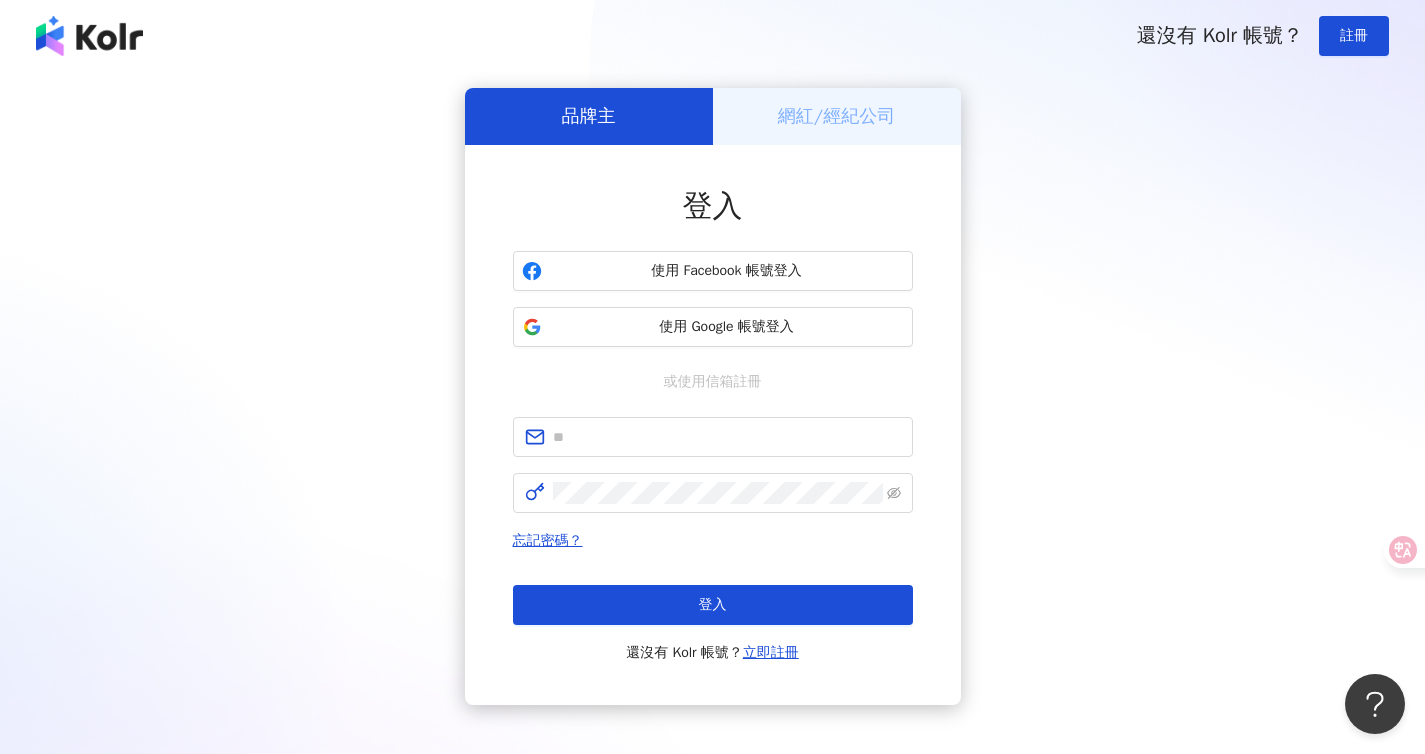 type on "**********" 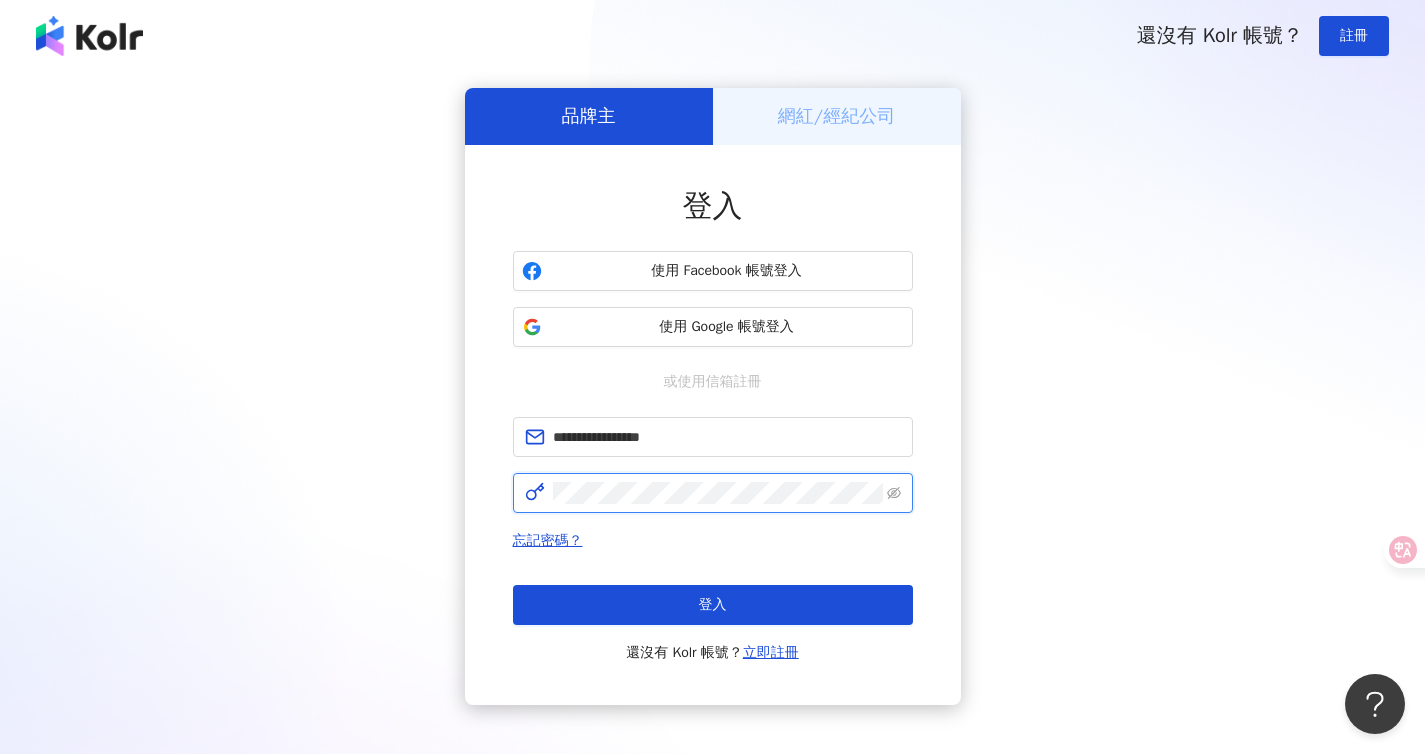 click on "登入" at bounding box center [713, 605] 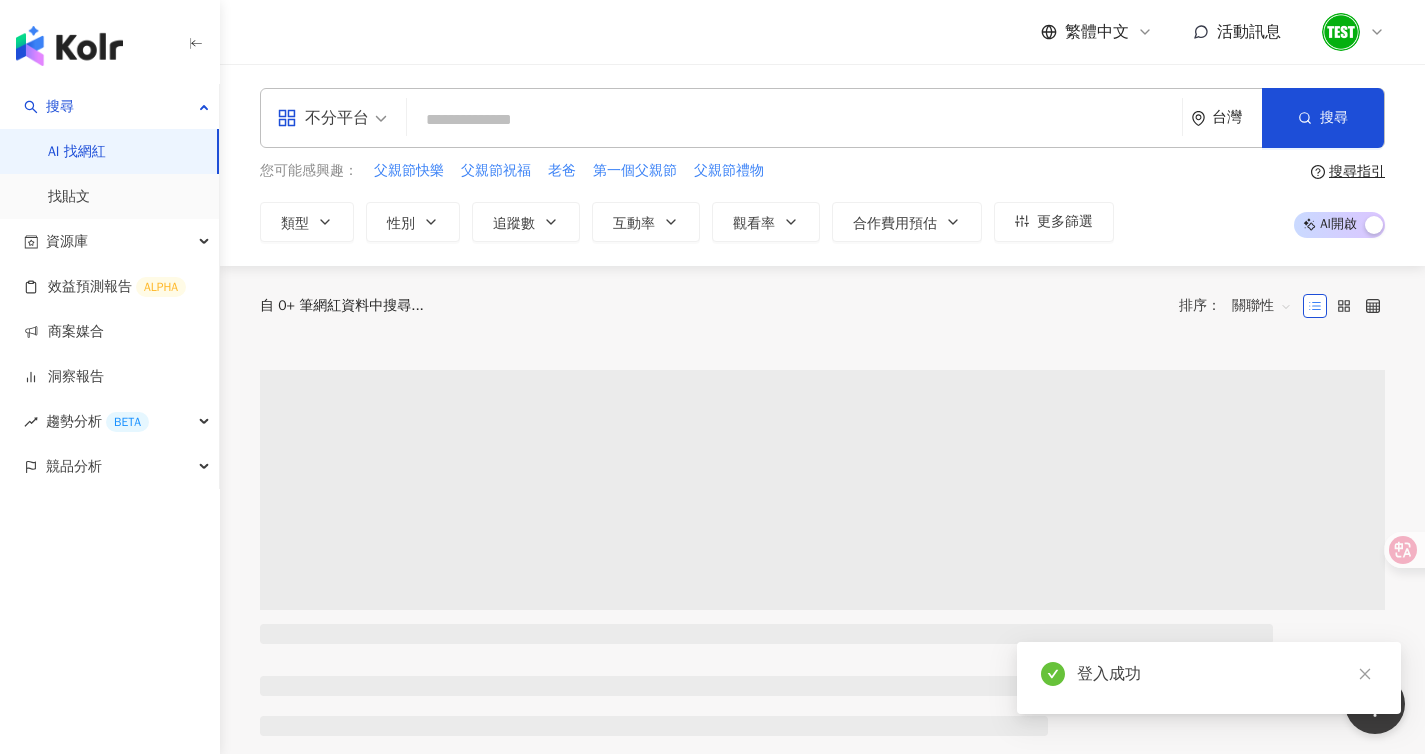 click at bounding box center [1353, 32] 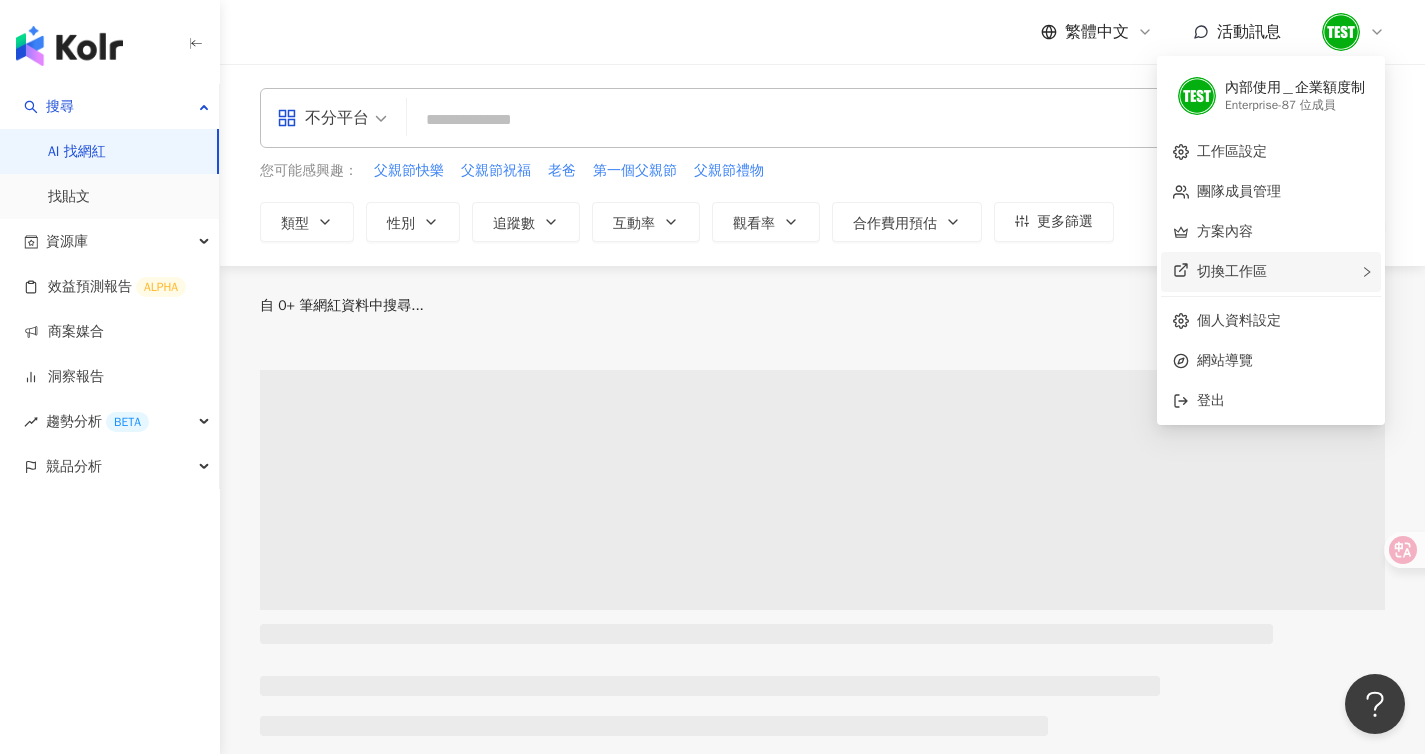 click on "切換工作區" at bounding box center [1232, 271] 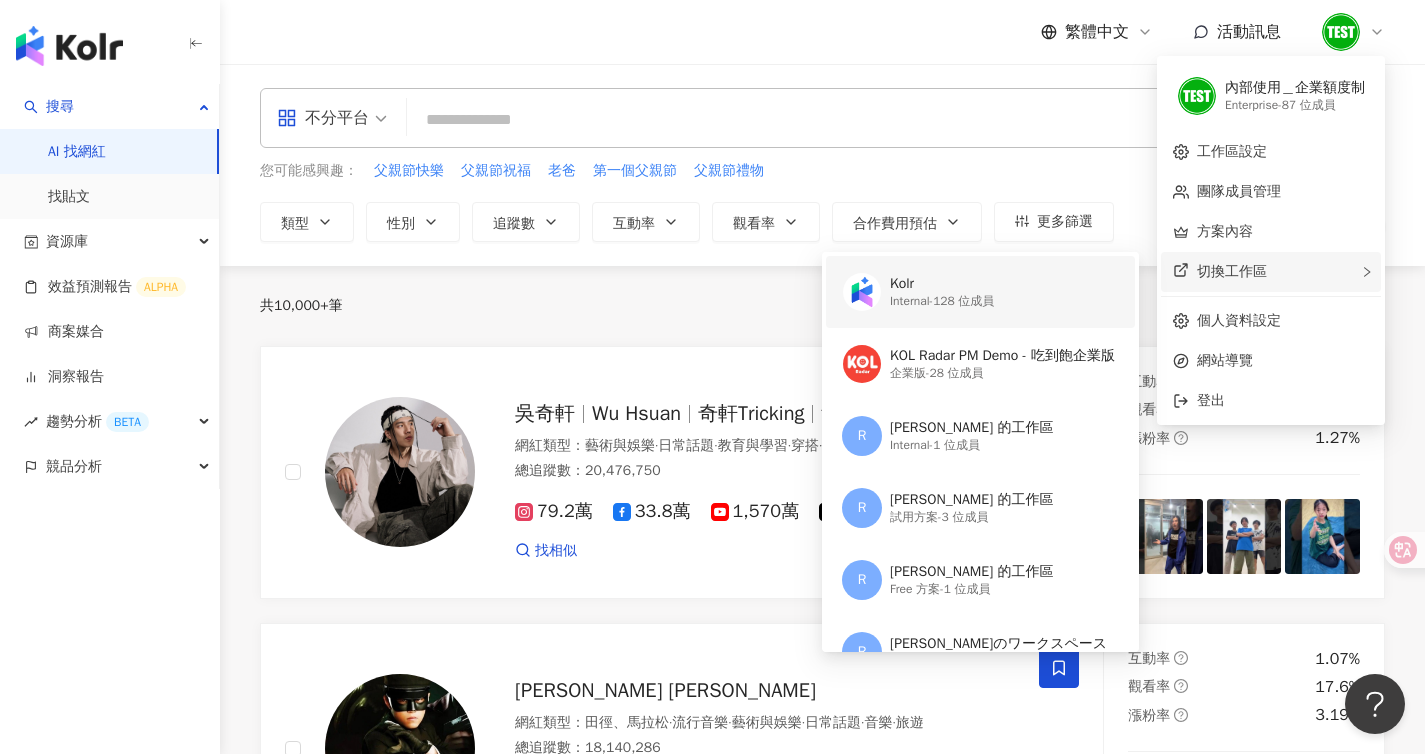 click on "Kolr   Internal  -  128 位成員" at bounding box center (978, 292) 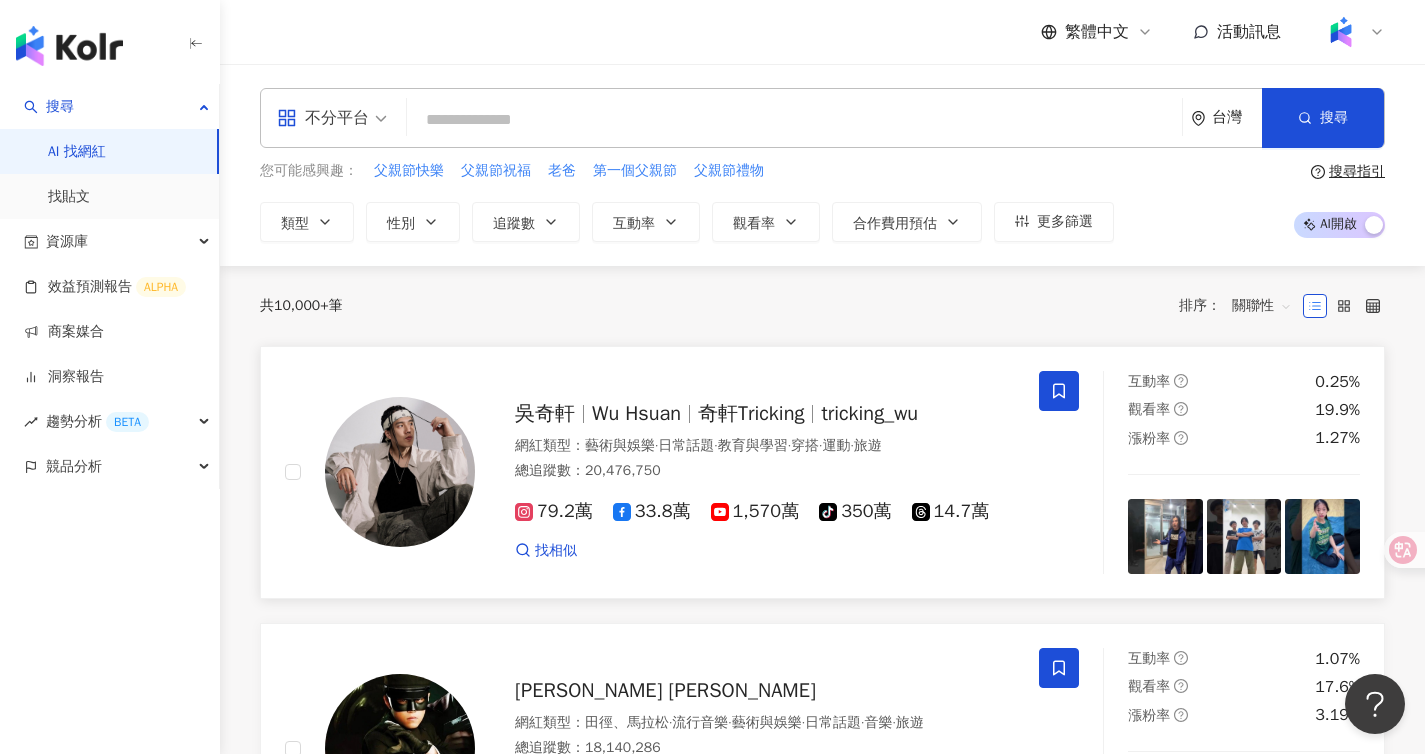 click on "吳奇軒 Wu Hsuan 奇軒Tricking tricking_wu 網紅類型 ： 藝術與娛樂  ·  日常話題  ·  教育與學習  ·  穿搭  ·  運動  ·  旅遊 總追蹤數 ： 20,476,750 79.2萬 33.8萬 1,570萬 tiktok-icon 350萬 14.7萬 找相似" at bounding box center (745, 472) 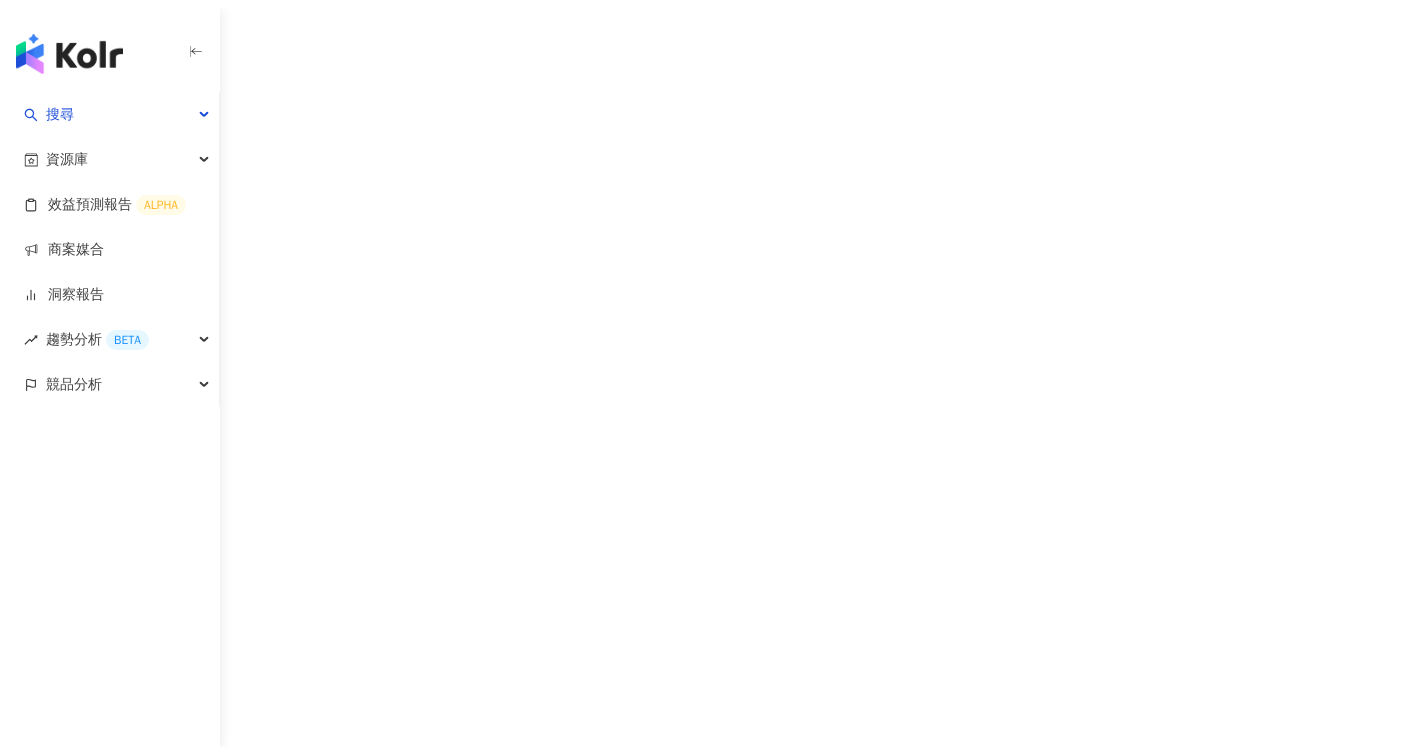 scroll, scrollTop: 0, scrollLeft: 0, axis: both 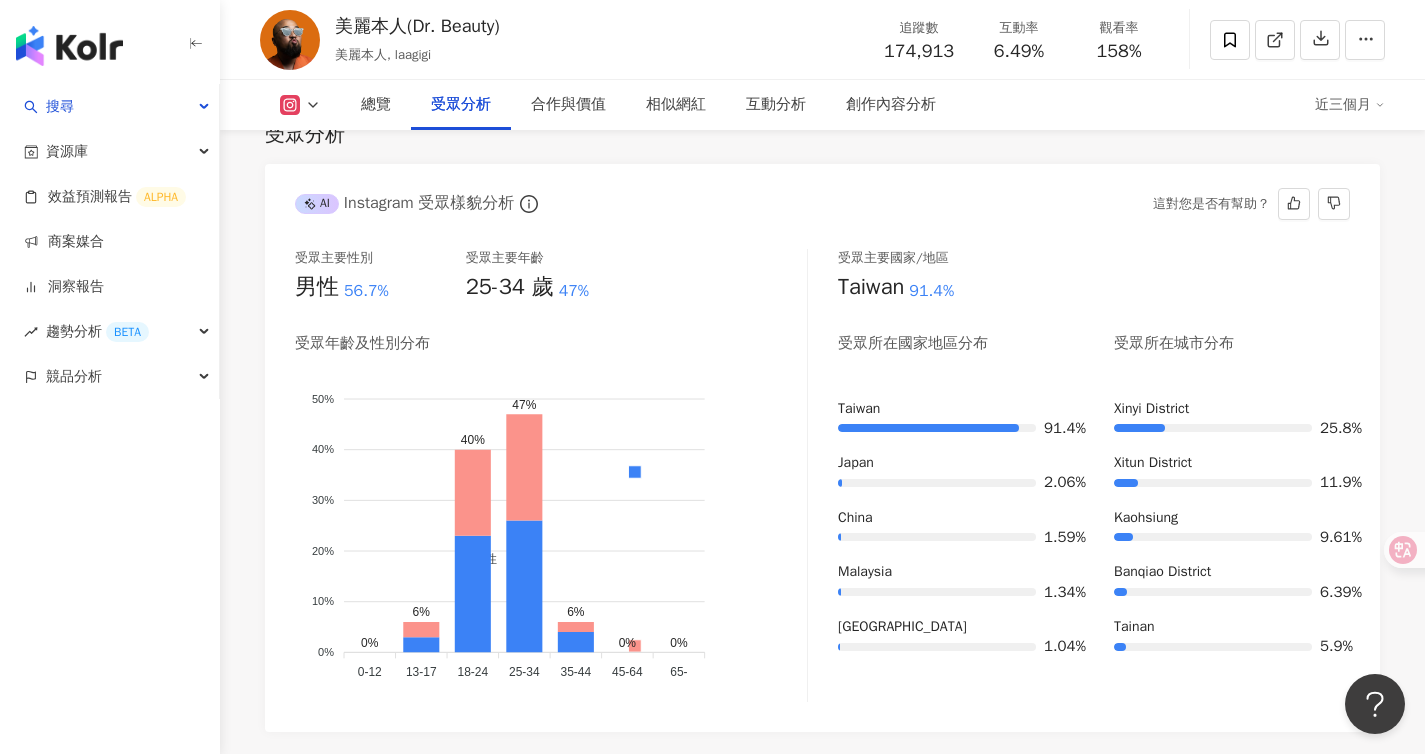 click on "Xinyi District" at bounding box center (1232, 409) 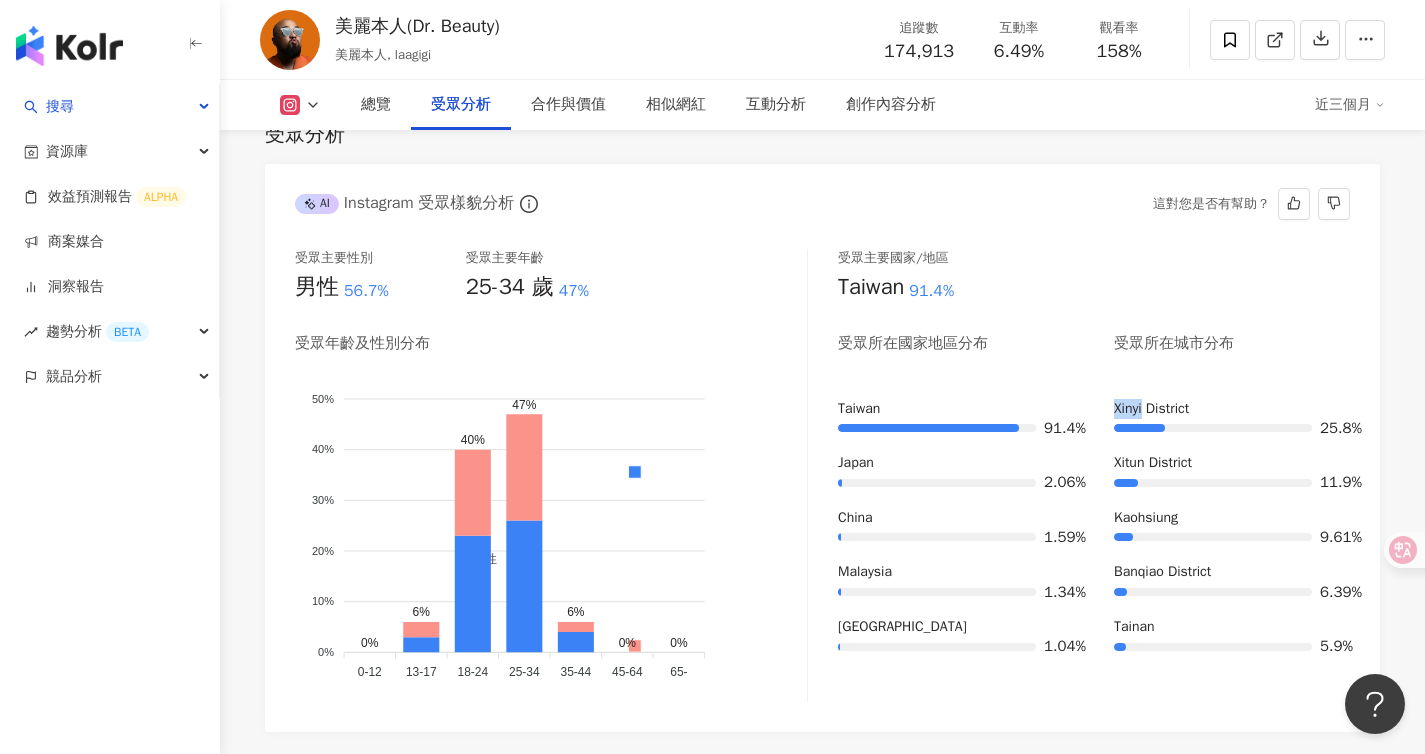 click on "Xinyi District" at bounding box center [1232, 409] 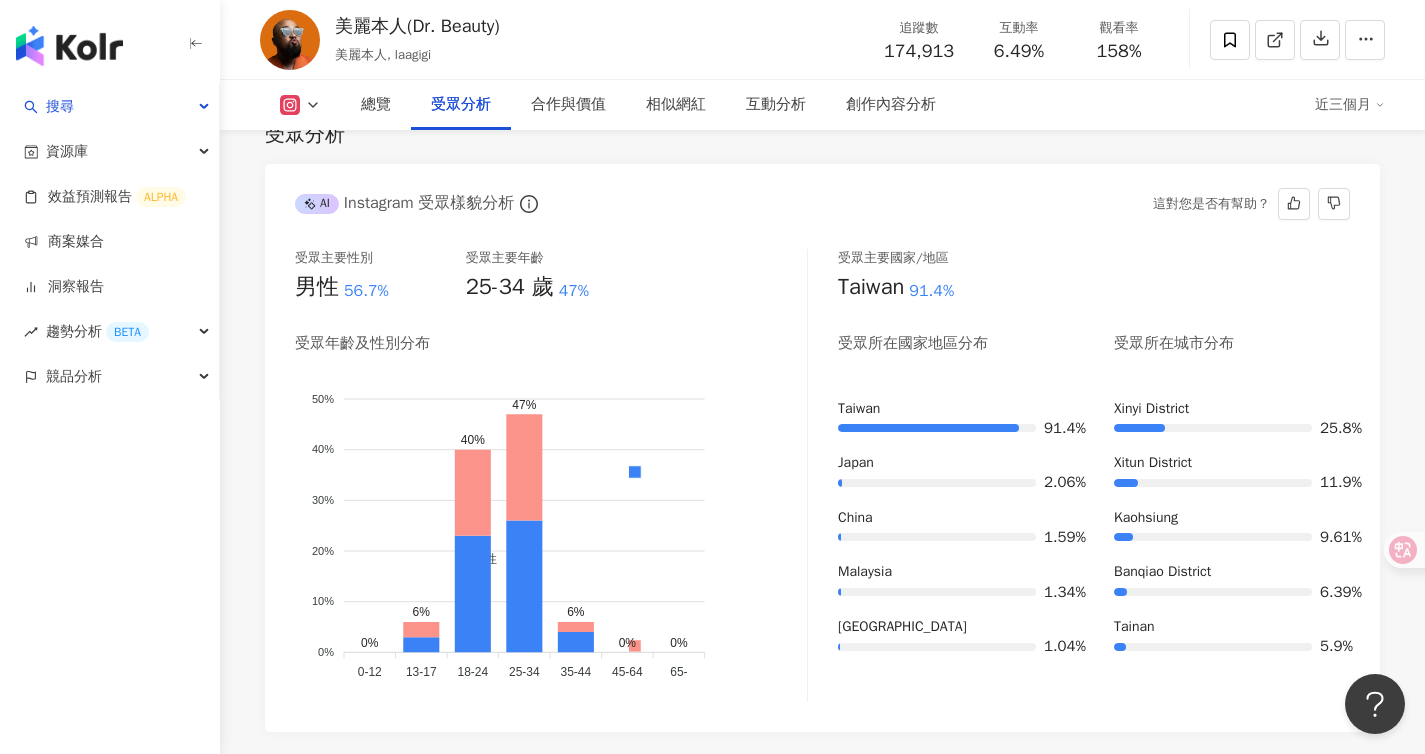 click on "Xinyi District" at bounding box center (1232, 409) 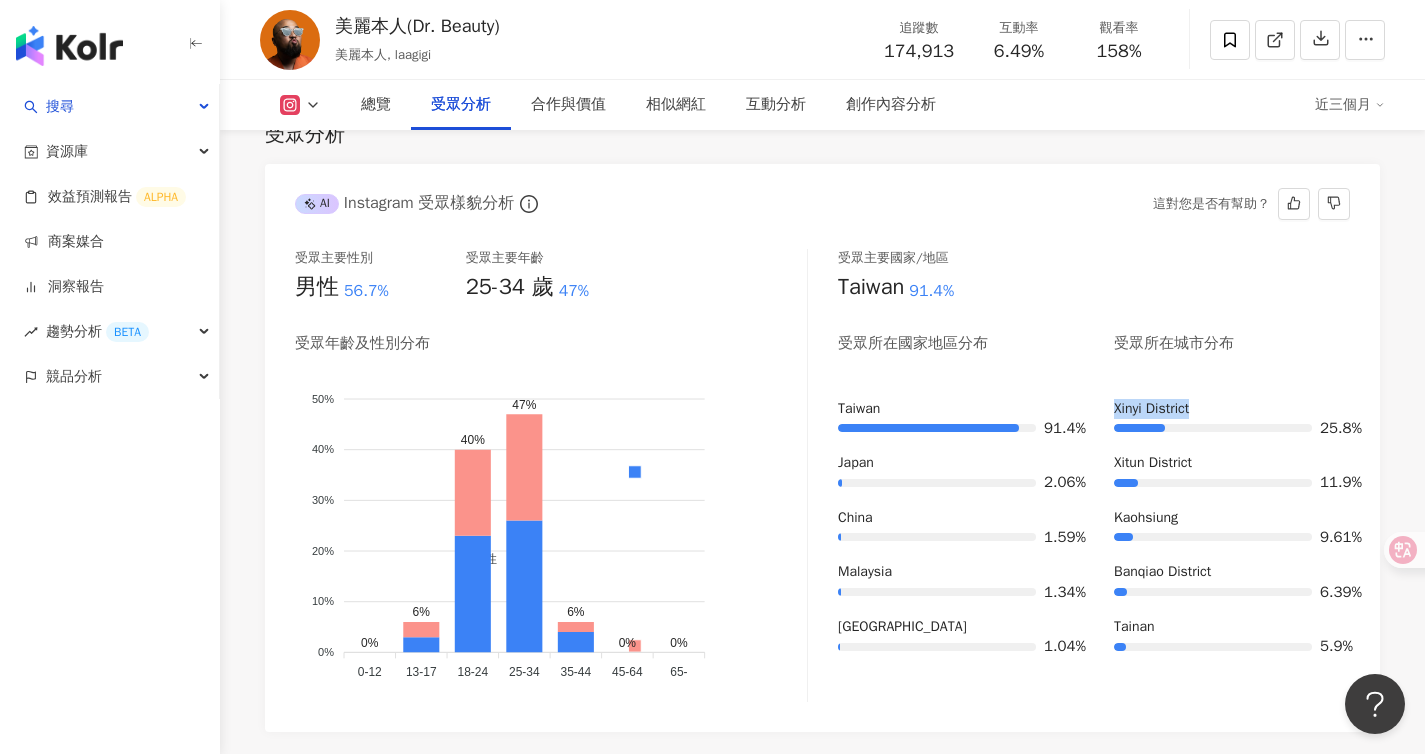 drag, startPoint x: 1175, startPoint y: 417, endPoint x: 1133, endPoint y: 417, distance: 42 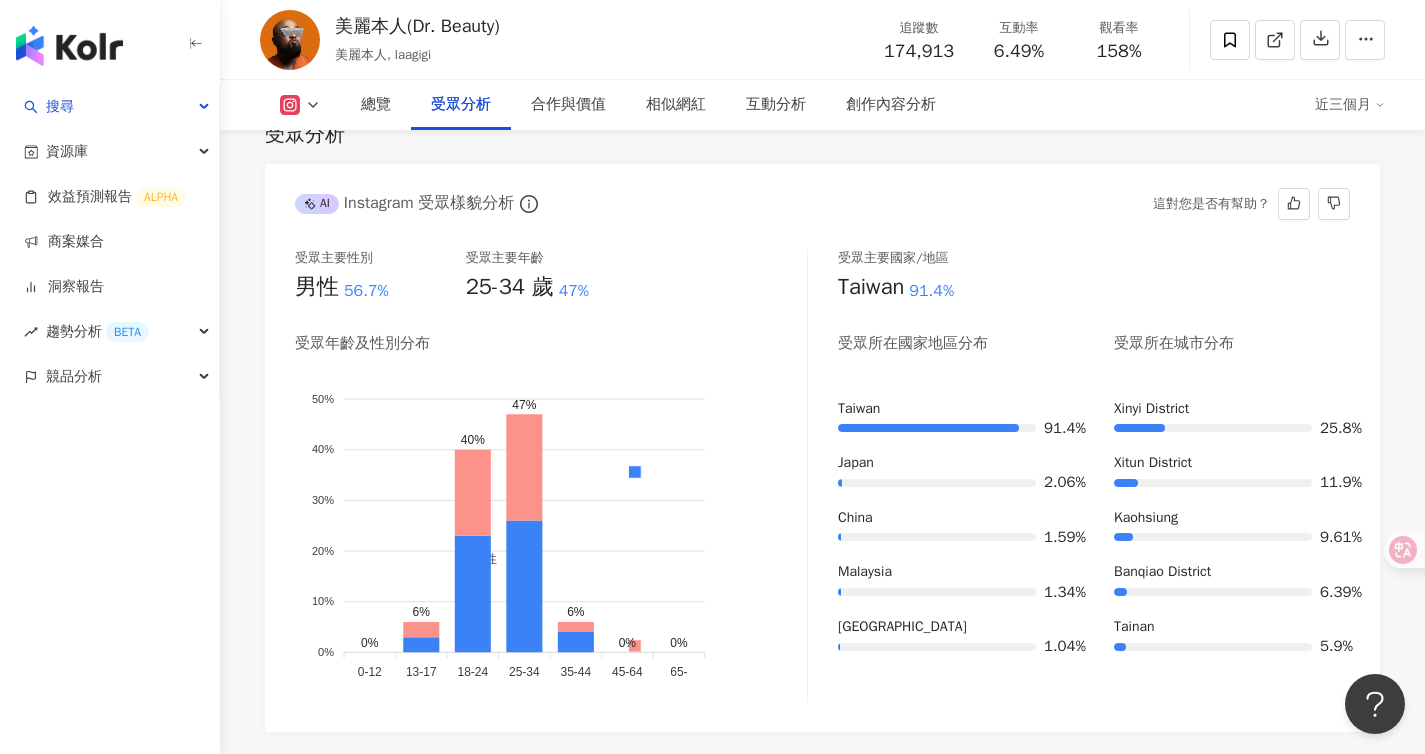 click on "Xitun District" at bounding box center [1232, 463] 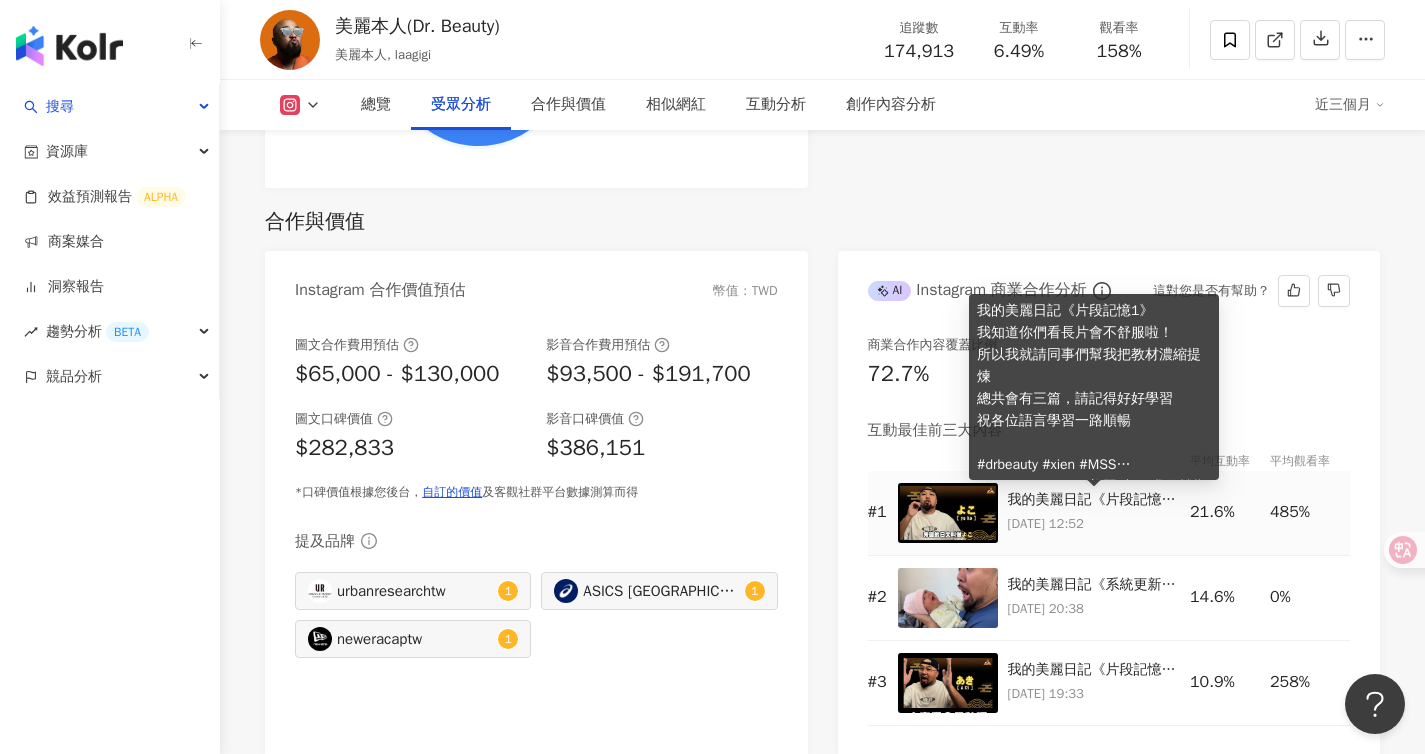 scroll, scrollTop: 2626, scrollLeft: 0, axis: vertical 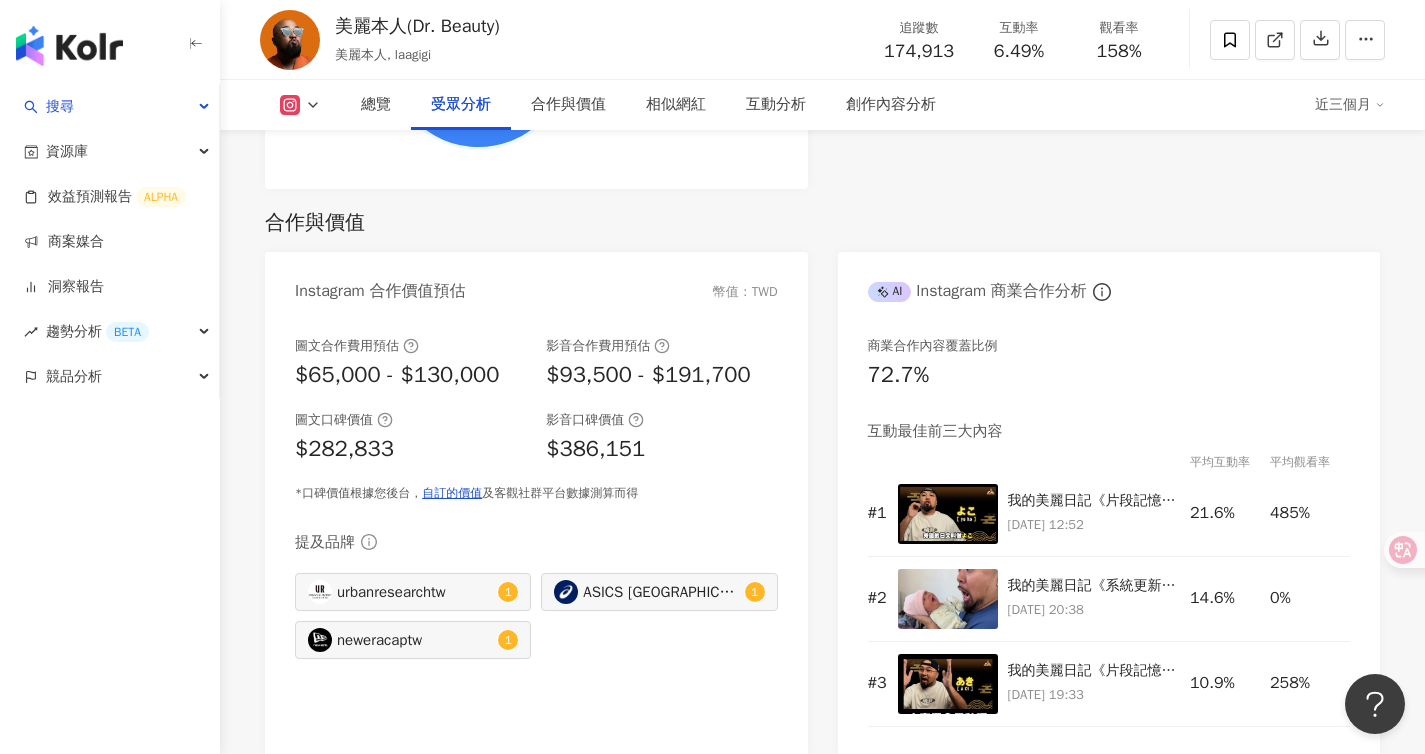 click 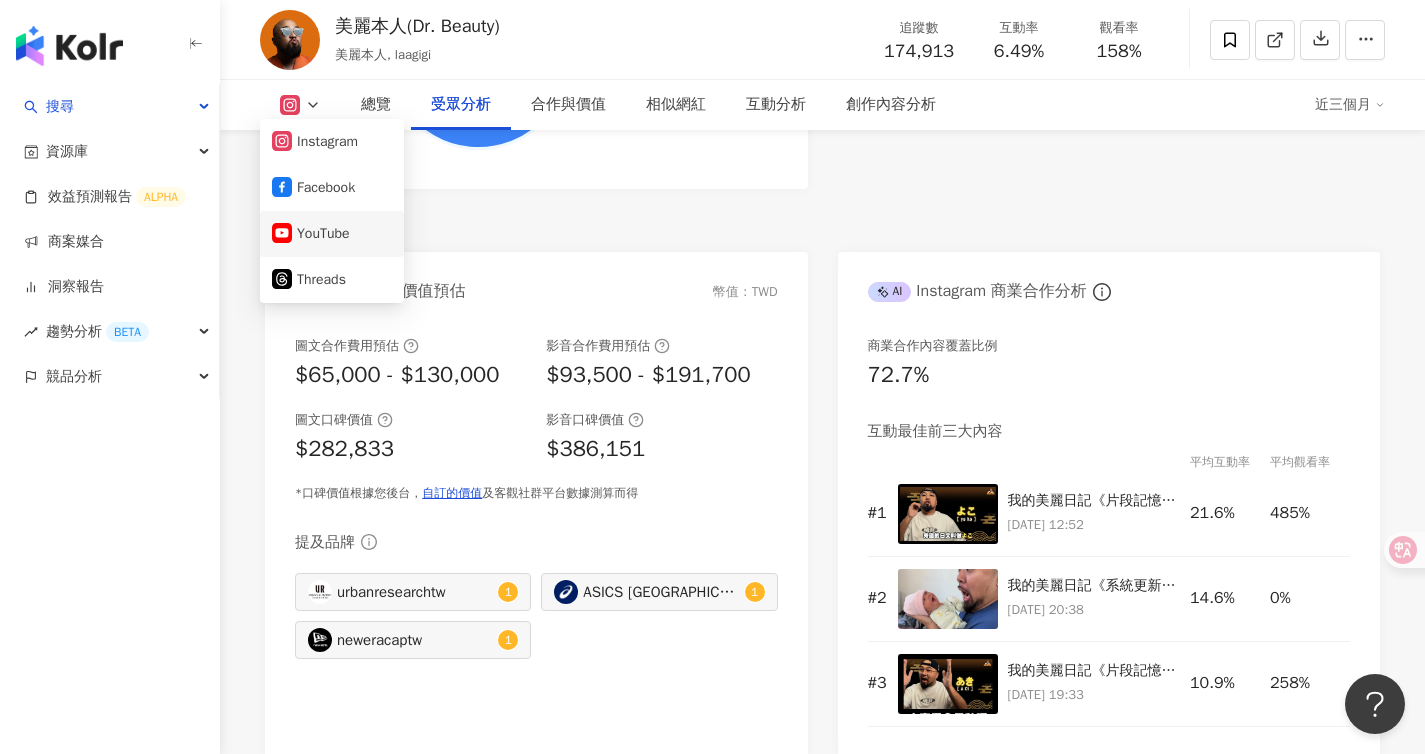 click on "YouTube" at bounding box center (332, 234) 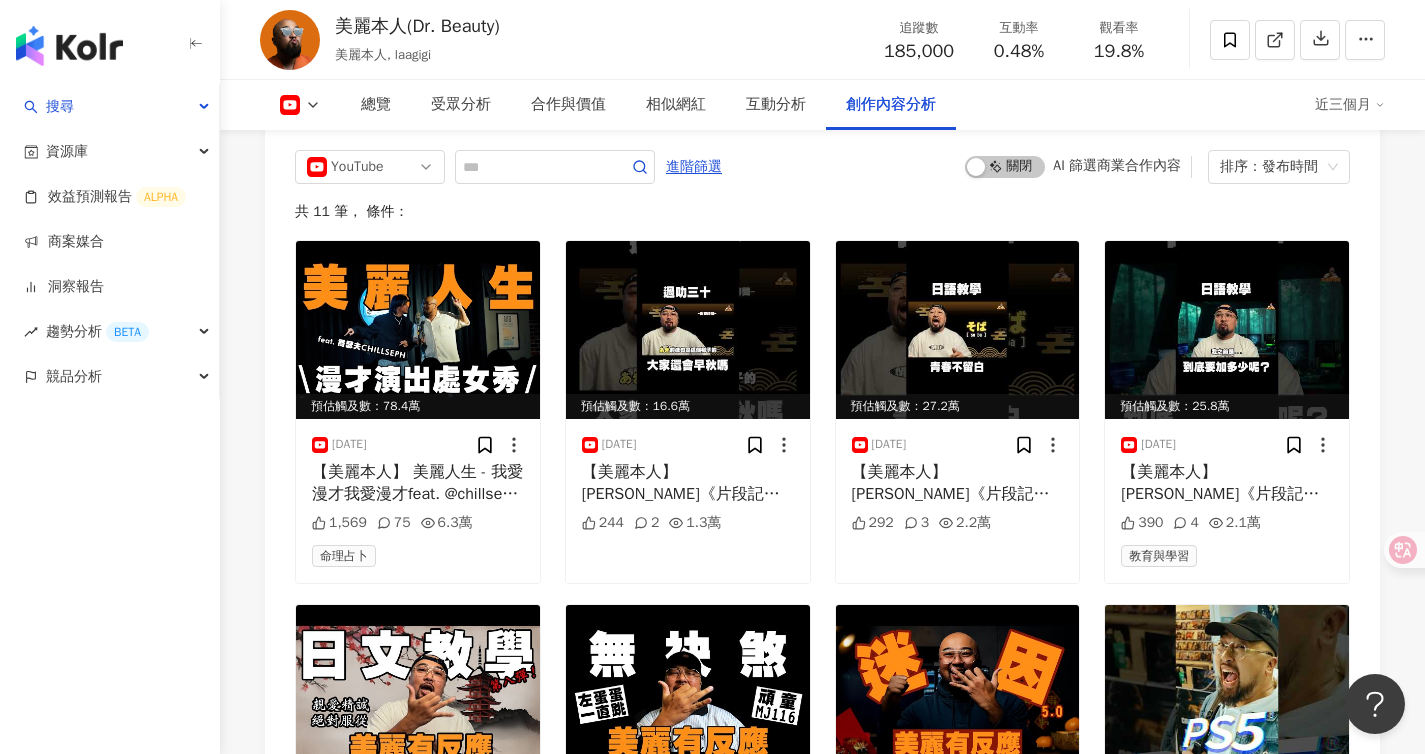 scroll, scrollTop: 4838, scrollLeft: 0, axis: vertical 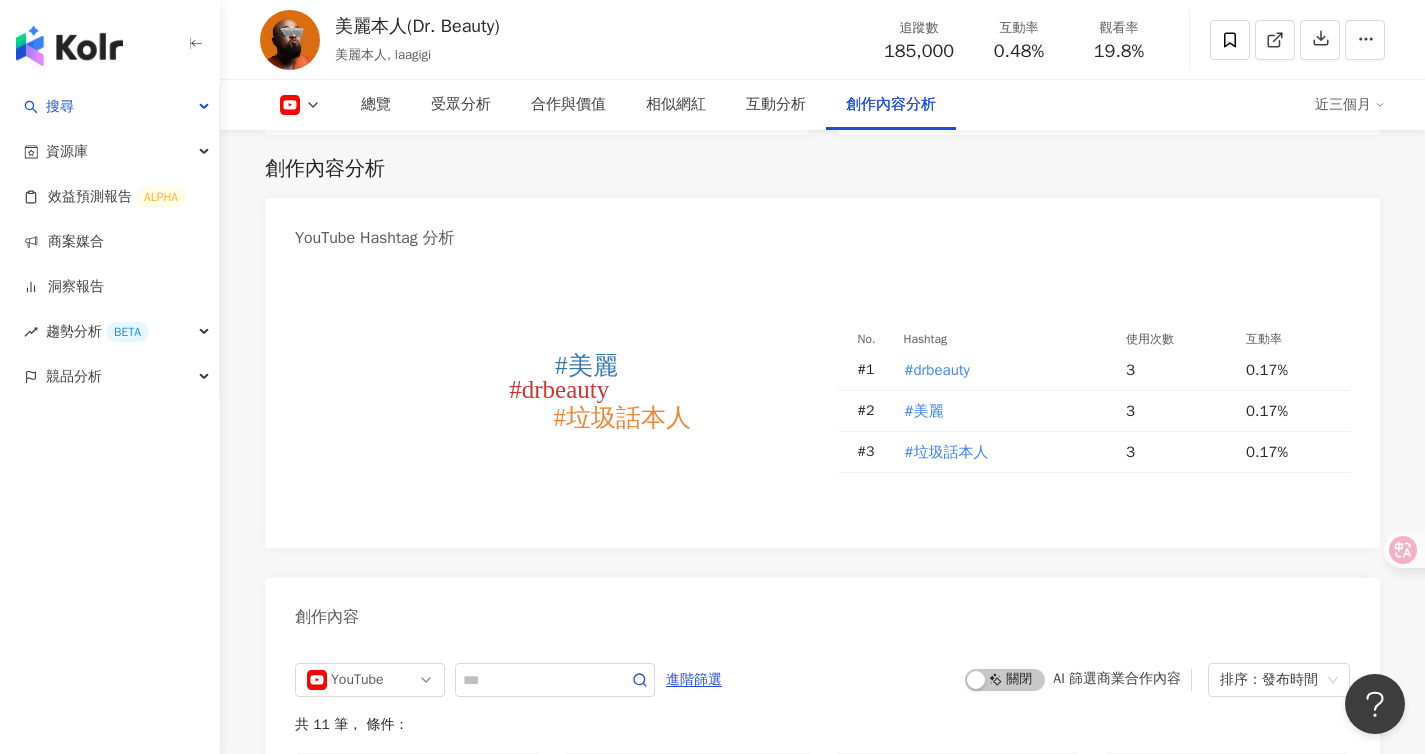 click 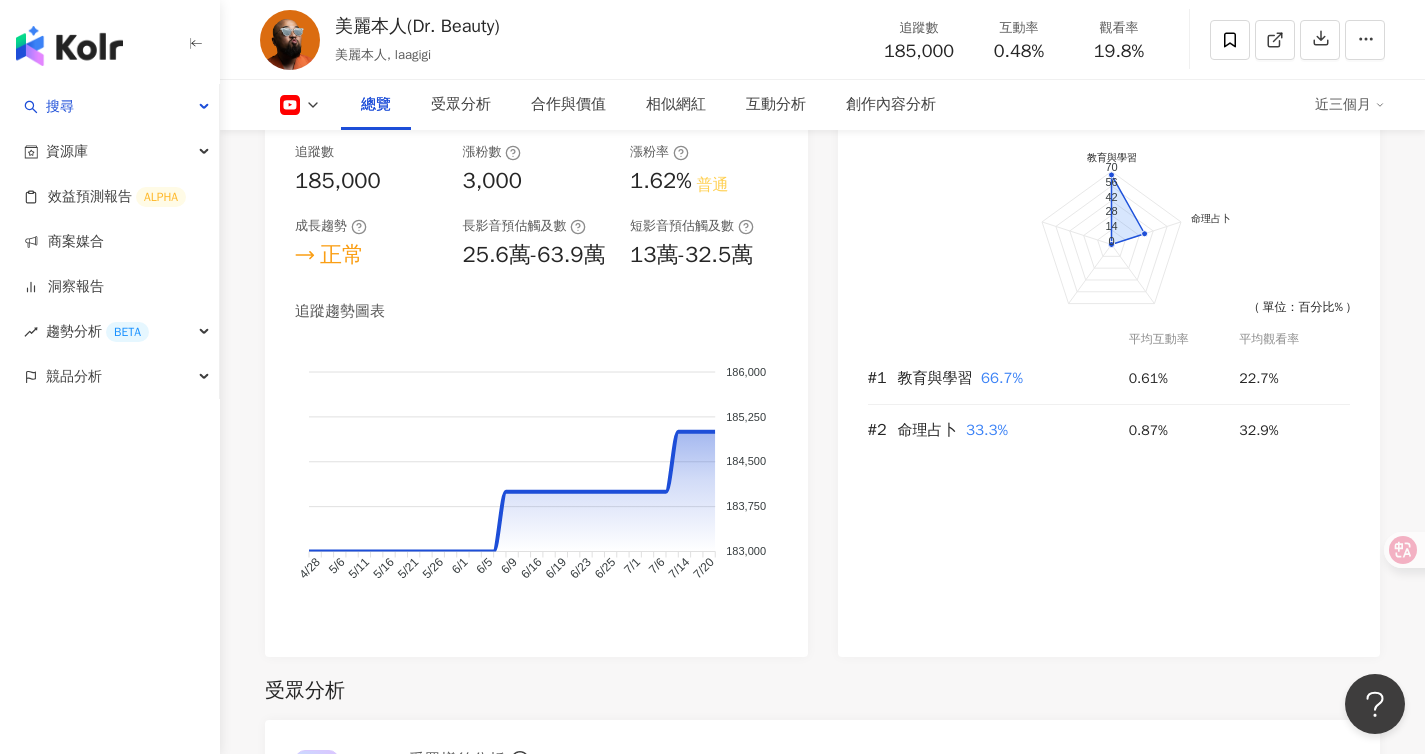 scroll, scrollTop: 0, scrollLeft: 0, axis: both 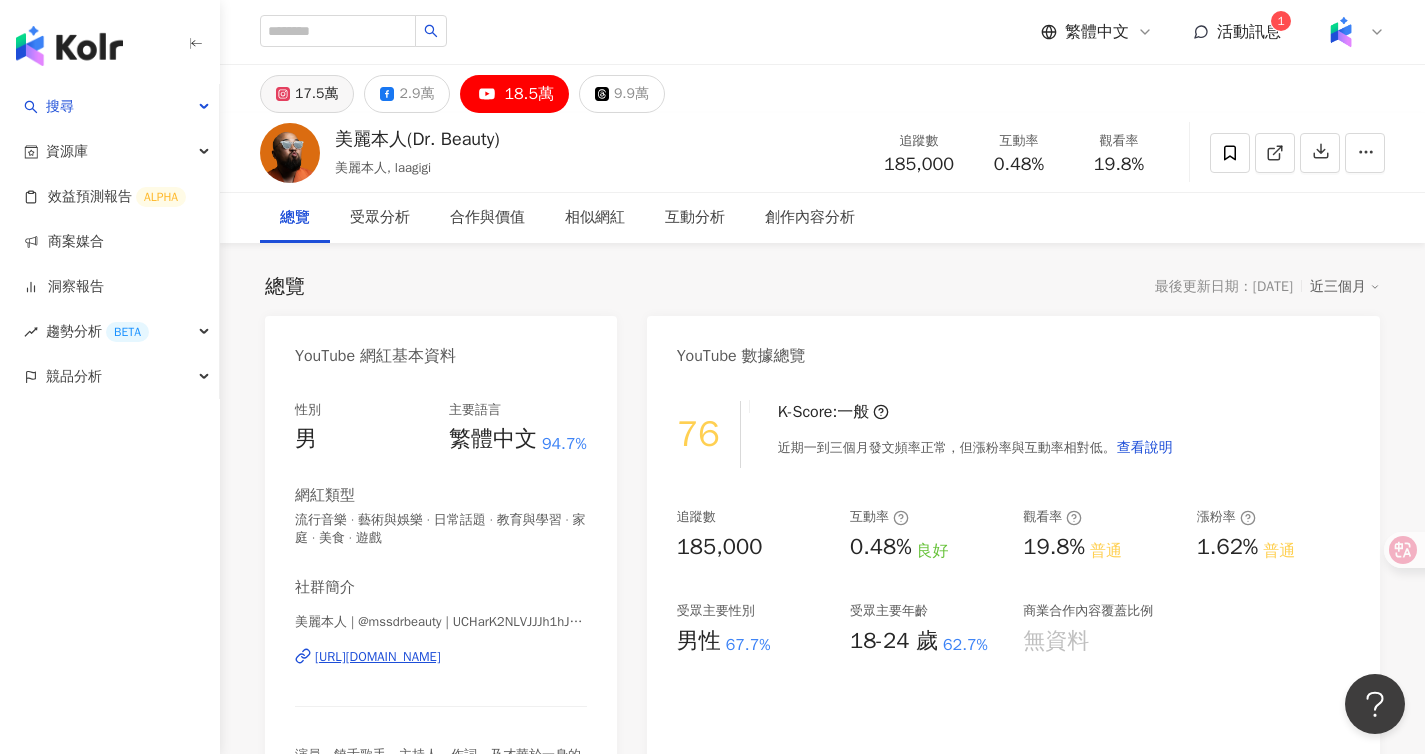 click on "17.5萬" at bounding box center (316, 94) 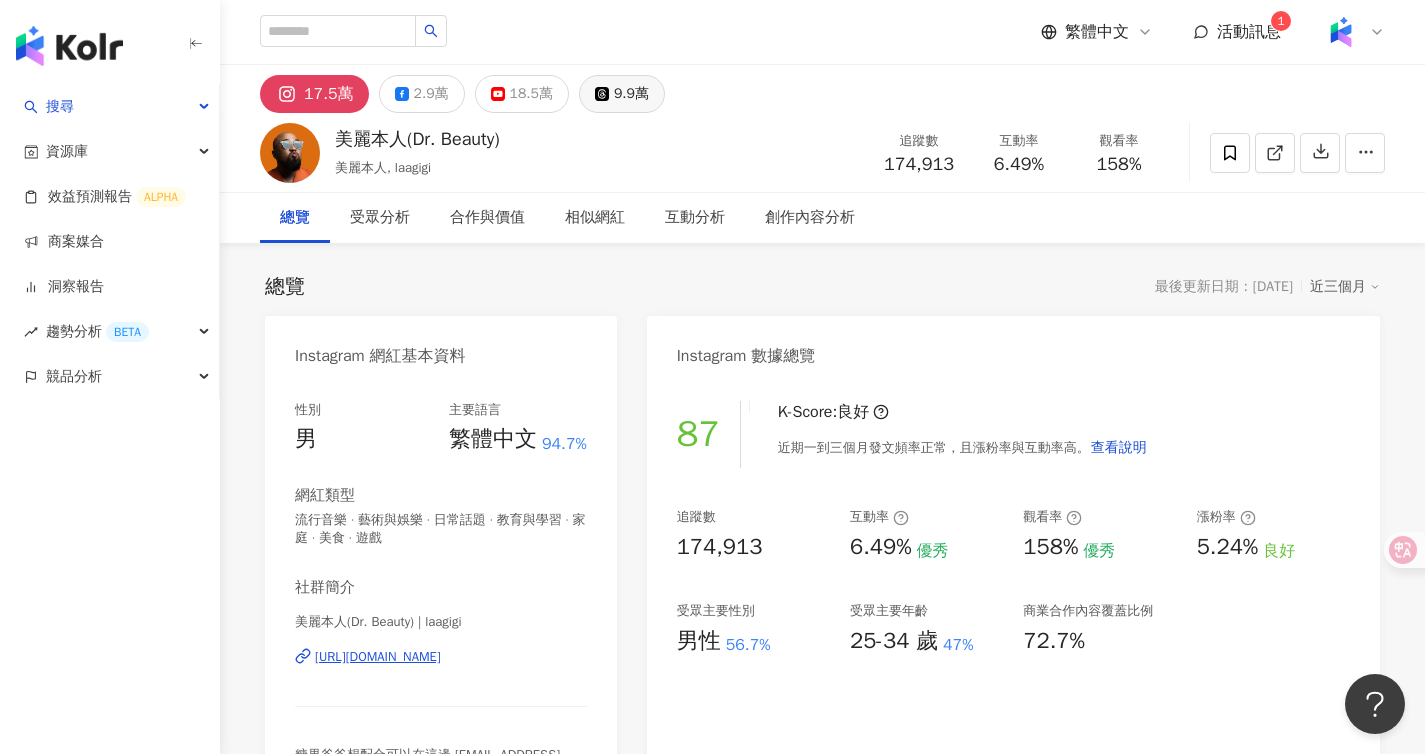 click on "9.9萬" at bounding box center [631, 94] 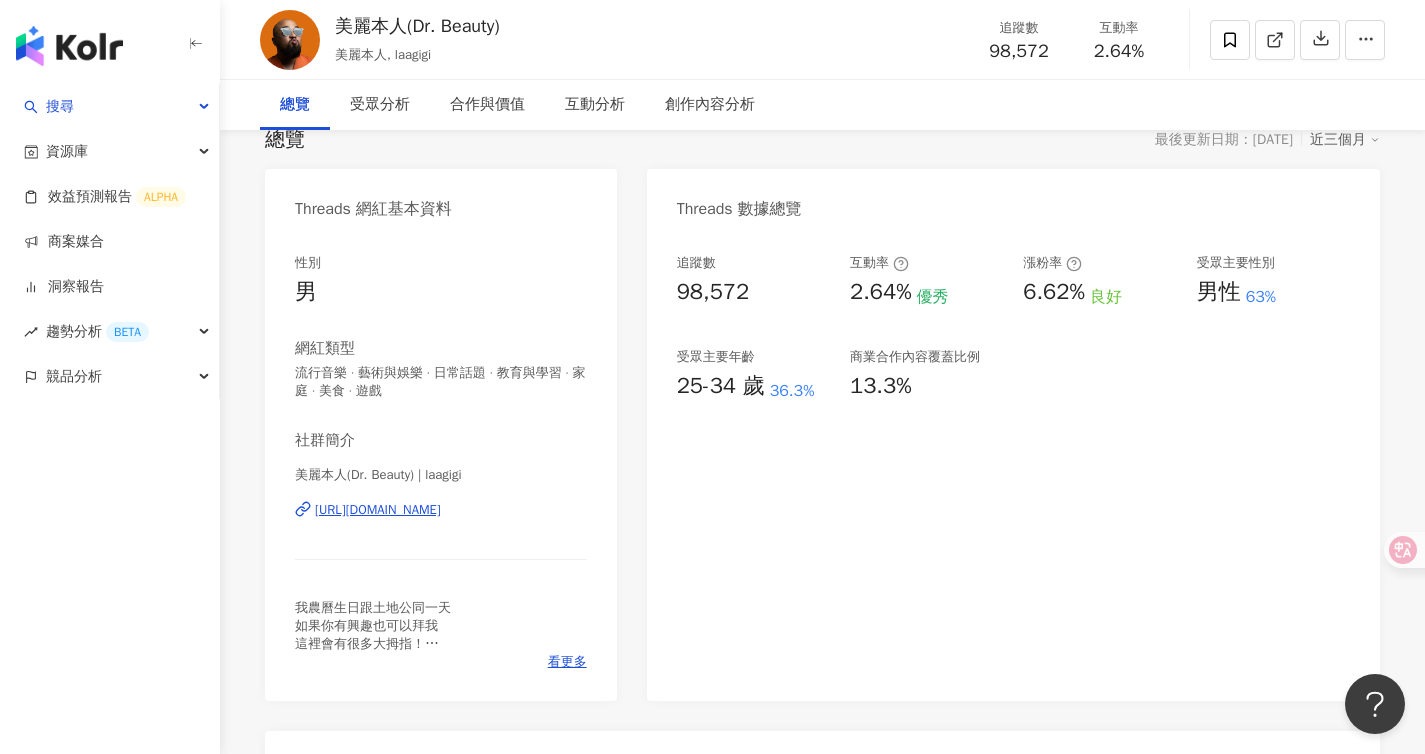scroll, scrollTop: 291, scrollLeft: 0, axis: vertical 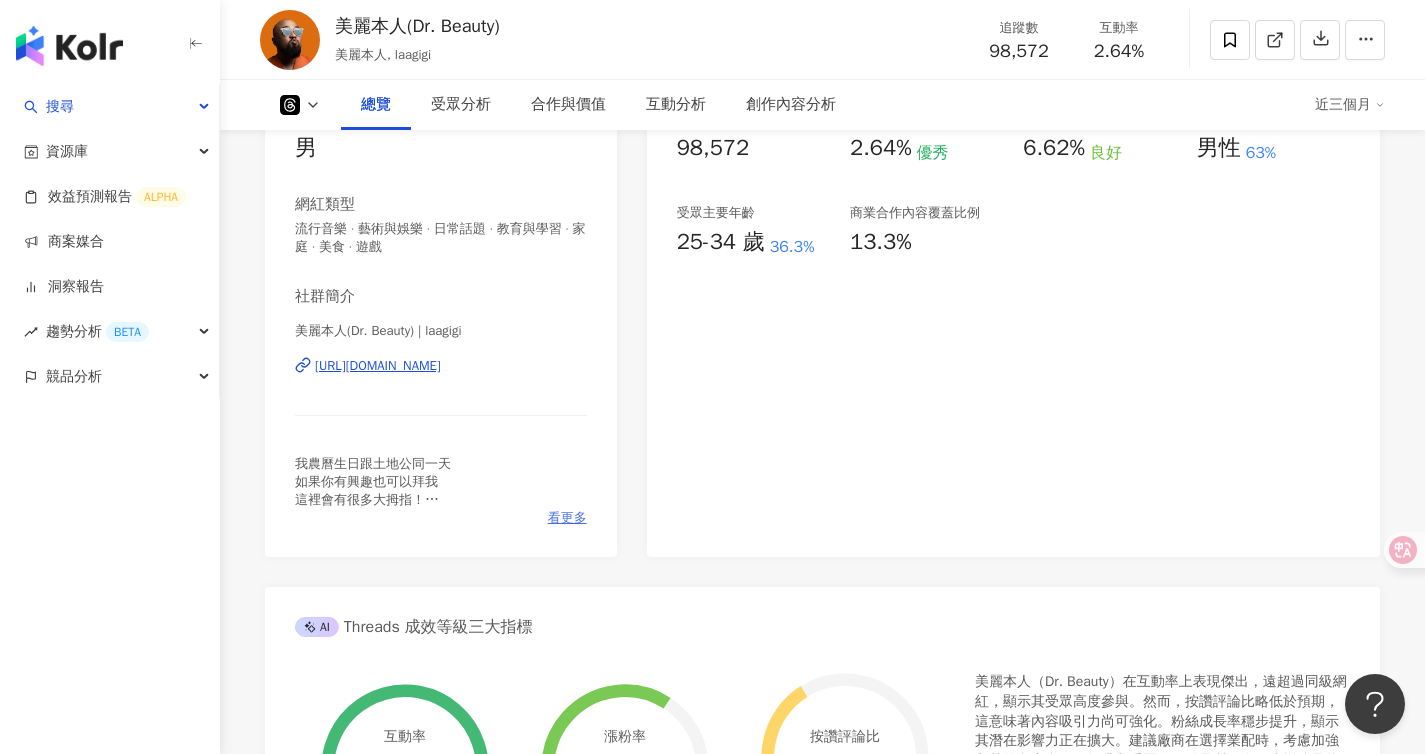 click on "看更多" at bounding box center [567, 518] 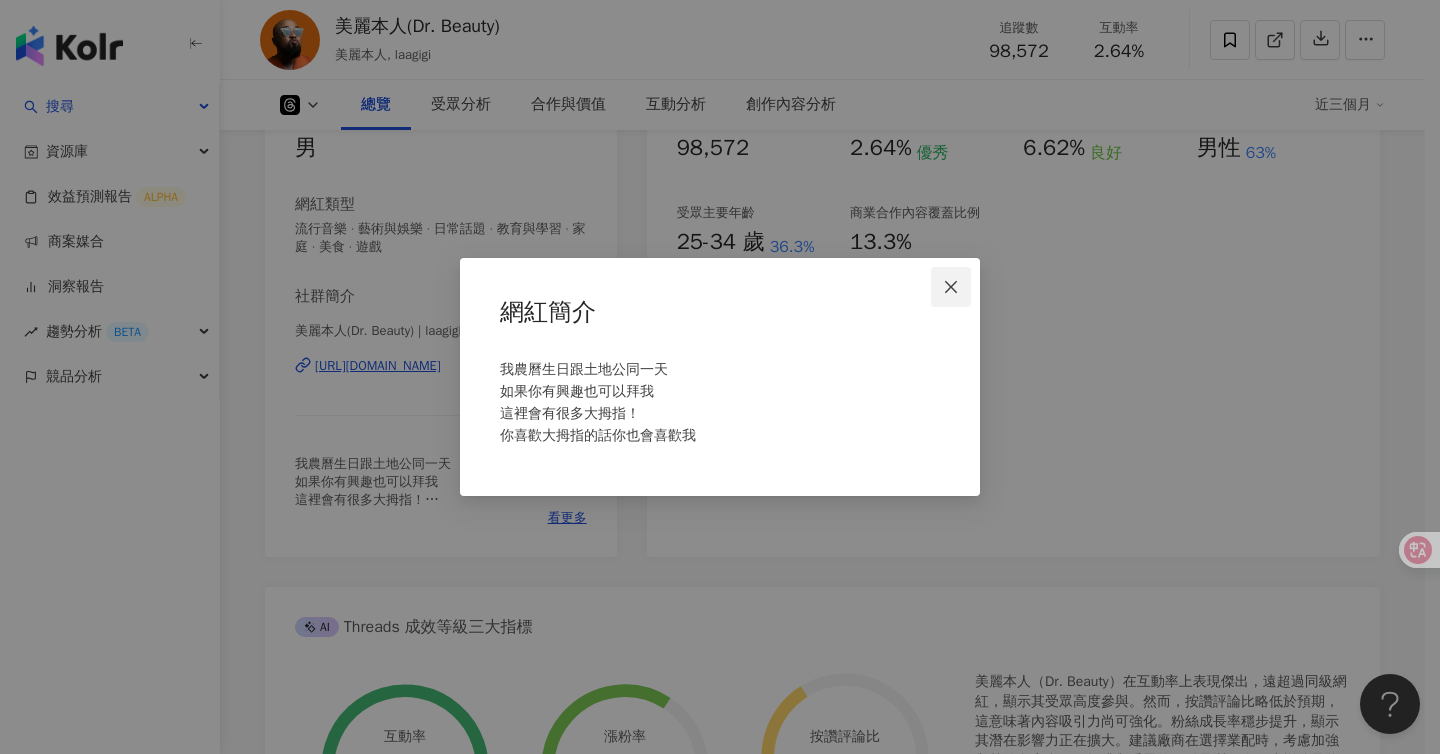 click 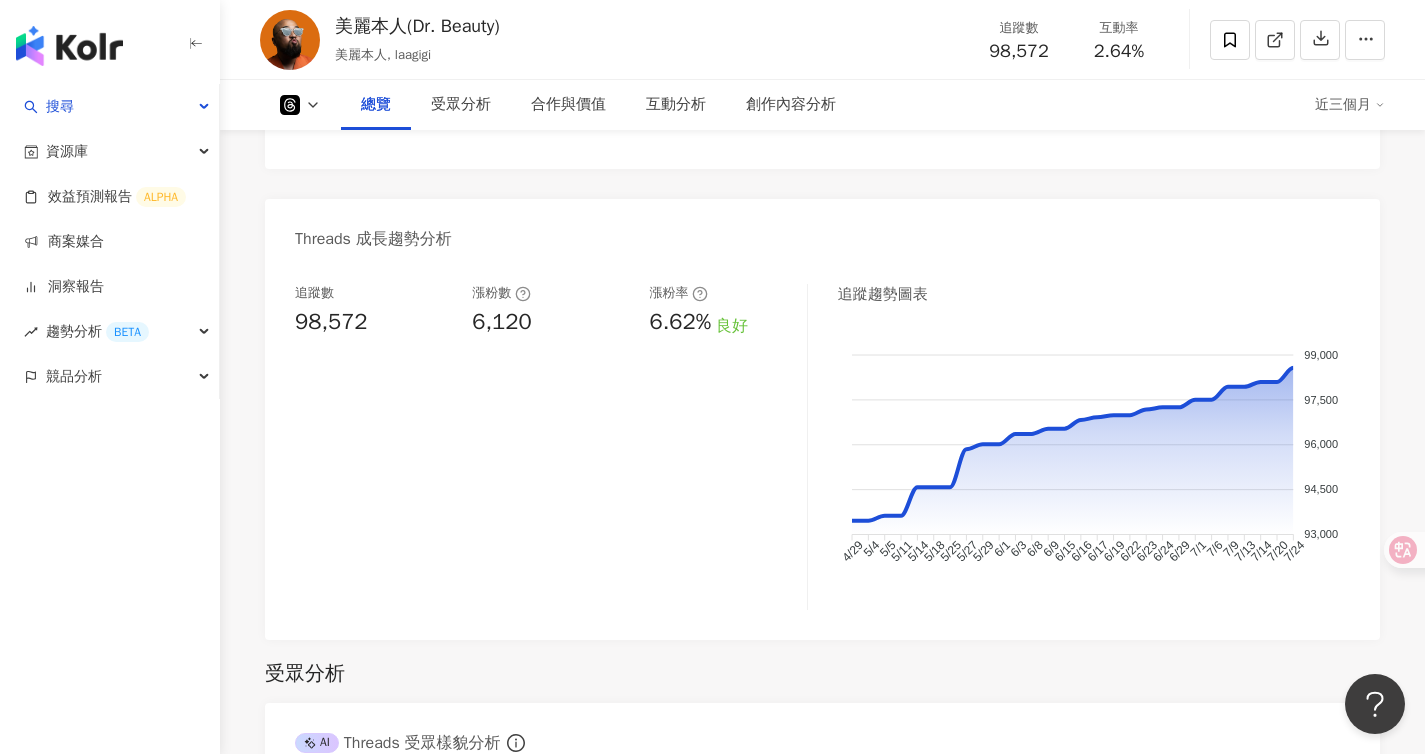 scroll, scrollTop: 0, scrollLeft: 0, axis: both 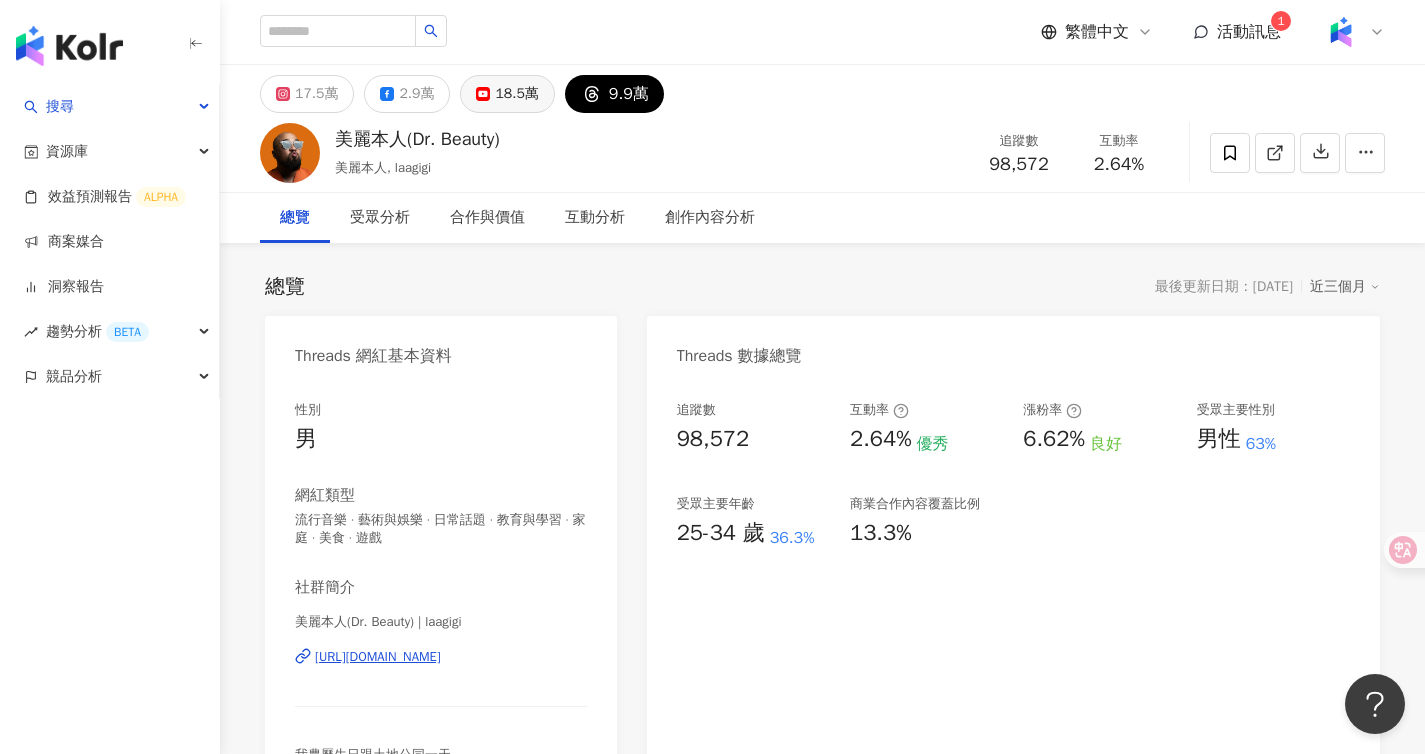 click on "18.5萬" at bounding box center (516, 94) 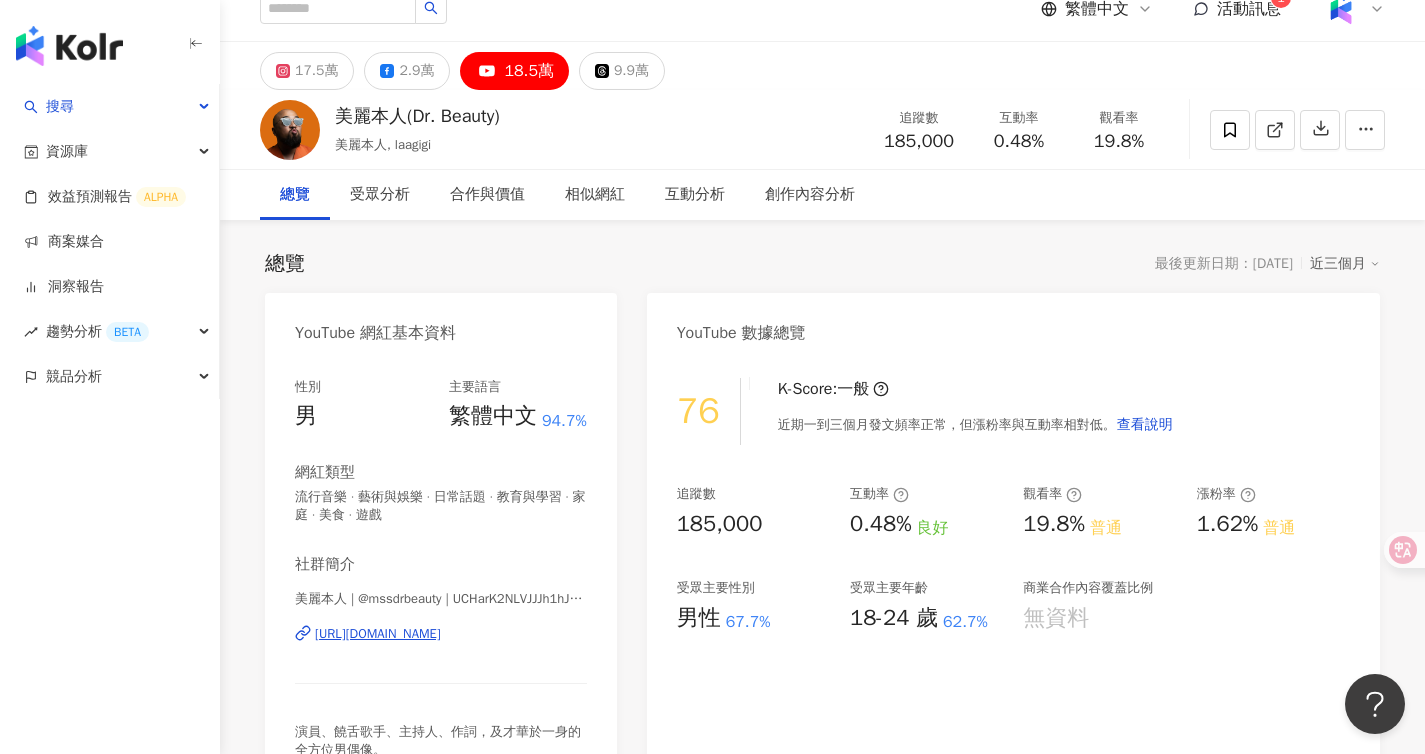 scroll, scrollTop: 21, scrollLeft: 0, axis: vertical 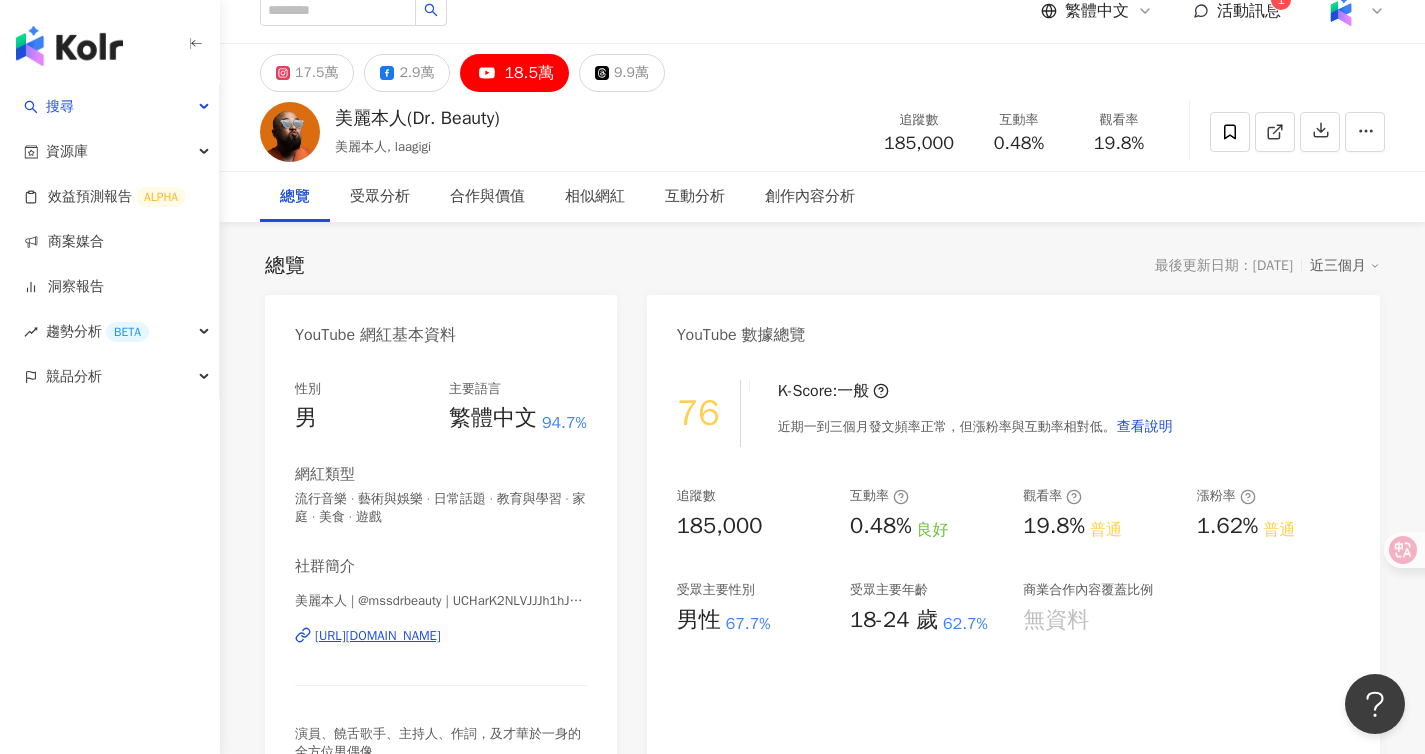 click on "近三個月" at bounding box center (1345, 266) 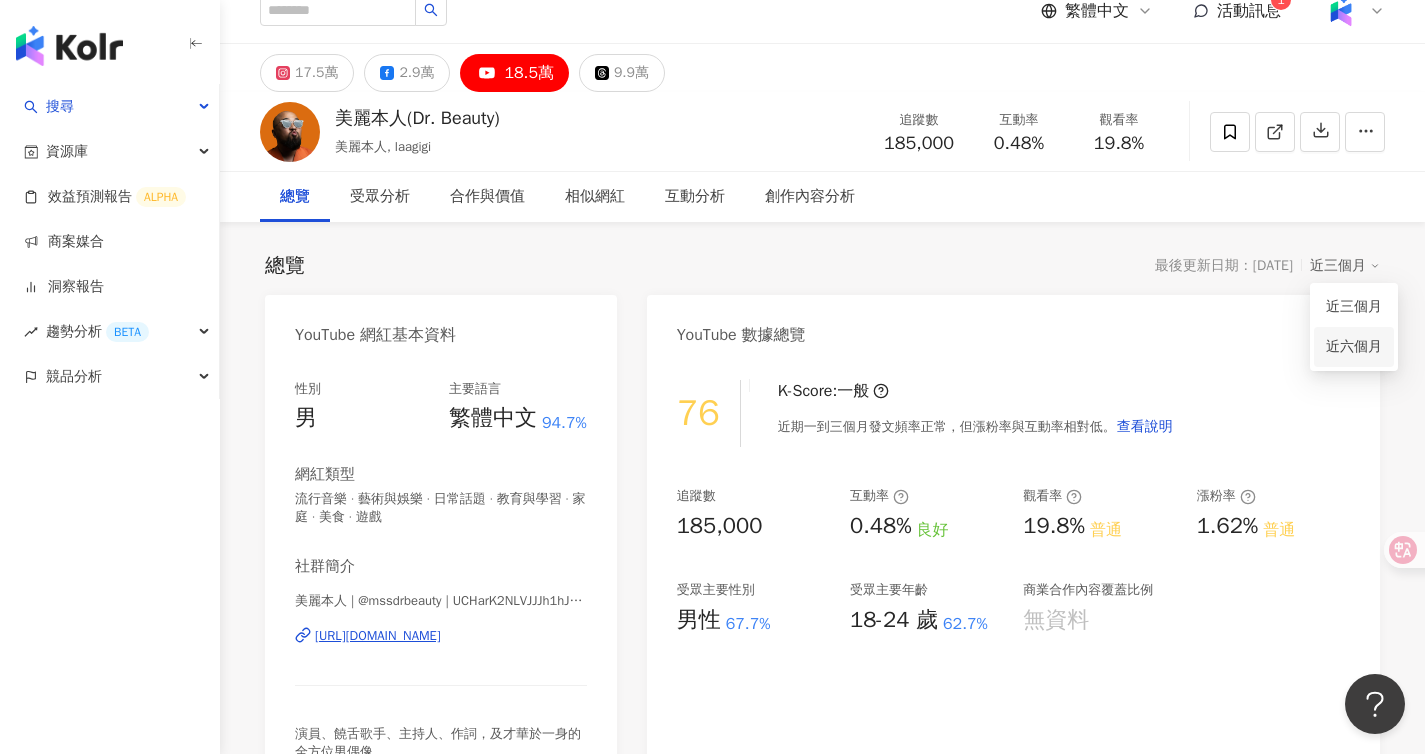 click on "近六個月" at bounding box center [1354, 347] 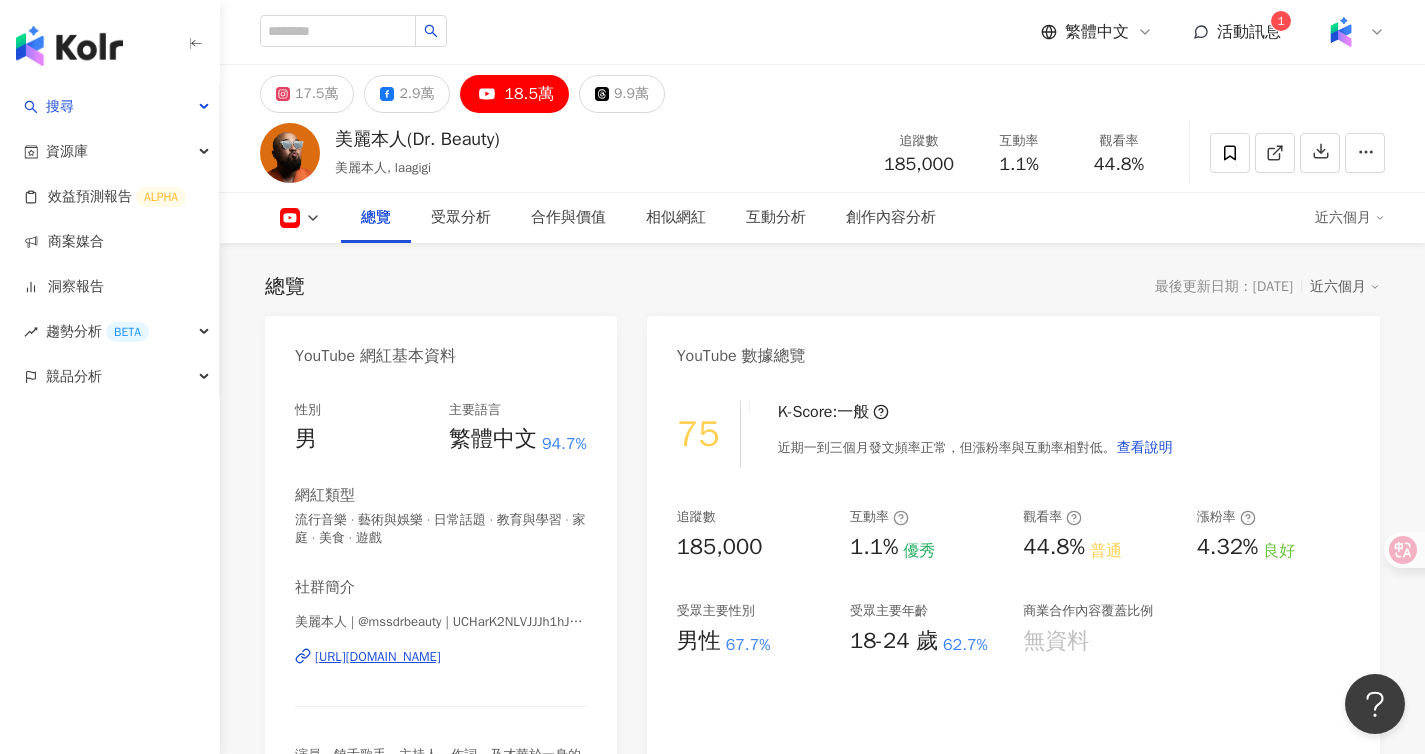 scroll, scrollTop: 420, scrollLeft: 0, axis: vertical 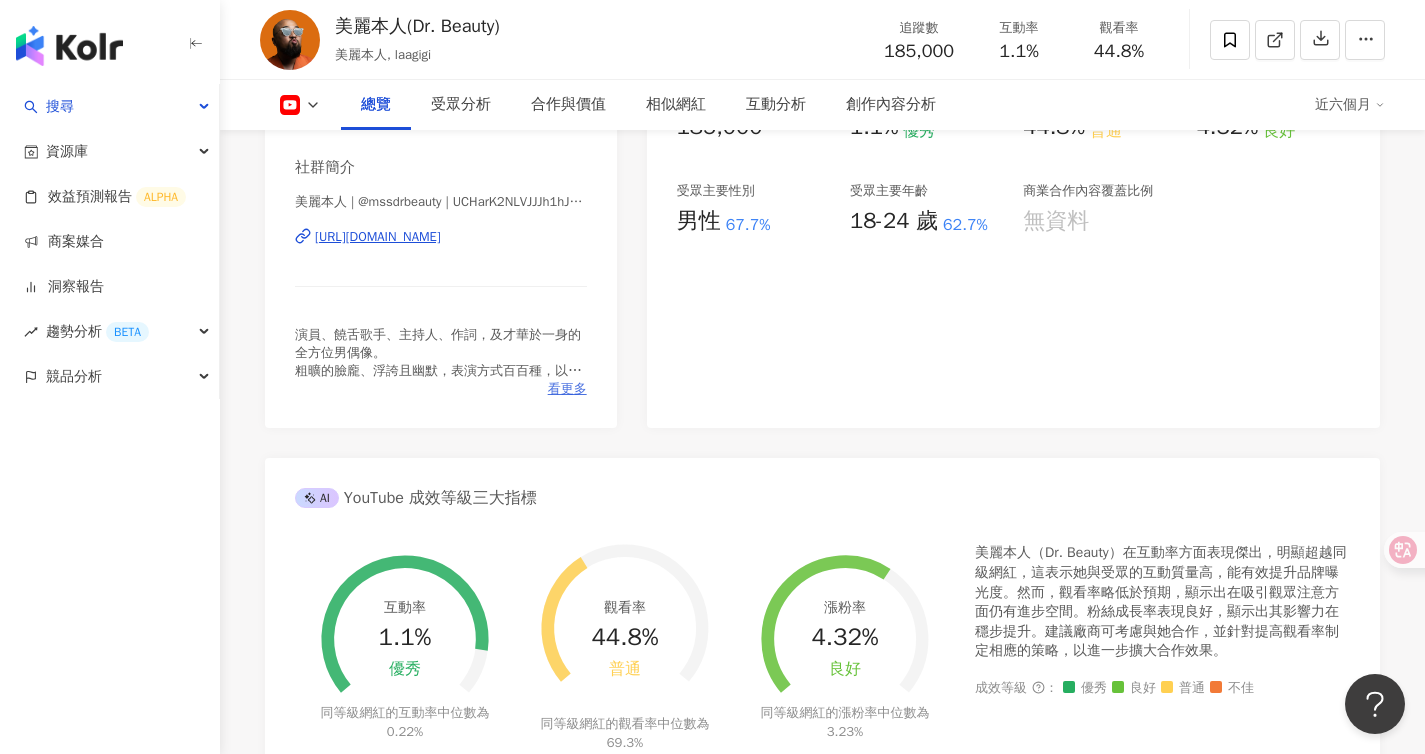 click on "看更多" at bounding box center [567, 389] 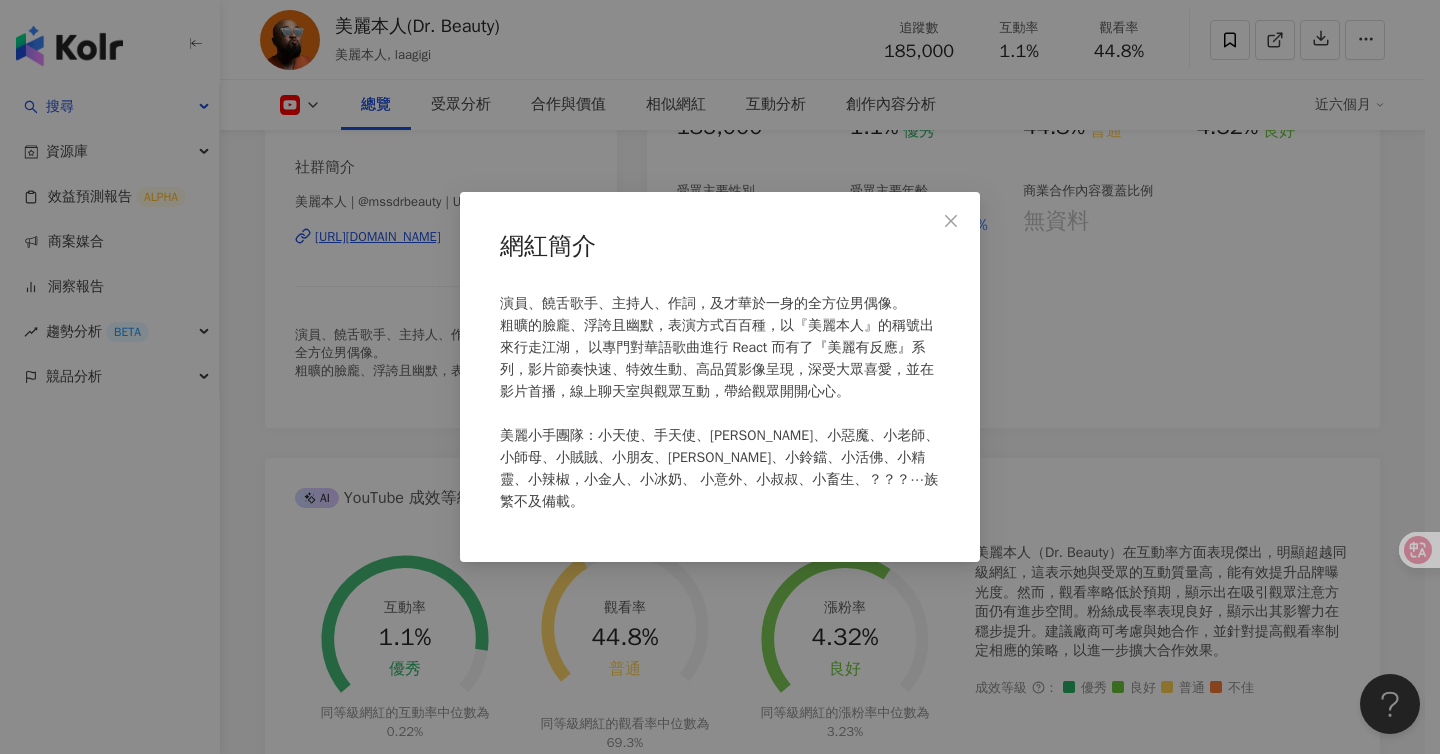 click on "網紅簡介 演員、饒舌歌手、主持人、作詞，及才華於一身的全方位男偶像。
粗曠的臉龐、浮誇且幽默，表演方式百百種，以『美麗本人』的稱號出來行走江湖， 以專門對華語歌曲進行 React 而有了『美麗有反應』系列，影片節奏快速、特效生動、高品質影像呈現，深受大眾喜愛，並在影片首播，線上聊天室與觀眾互動，帶給觀眾開開心心。
美麗小手團隊：小天使、手天使、[PERSON_NAME]、小惡魔、小老師、小師母、小賊賊、小朋友、[PERSON_NAME]、小鈴鐺、小活佛、小精靈、小辣椒，小金人、小冰奶、 小意外、小叔叔、小畜生、？？？⋯族繁不及備載。" at bounding box center [720, 377] 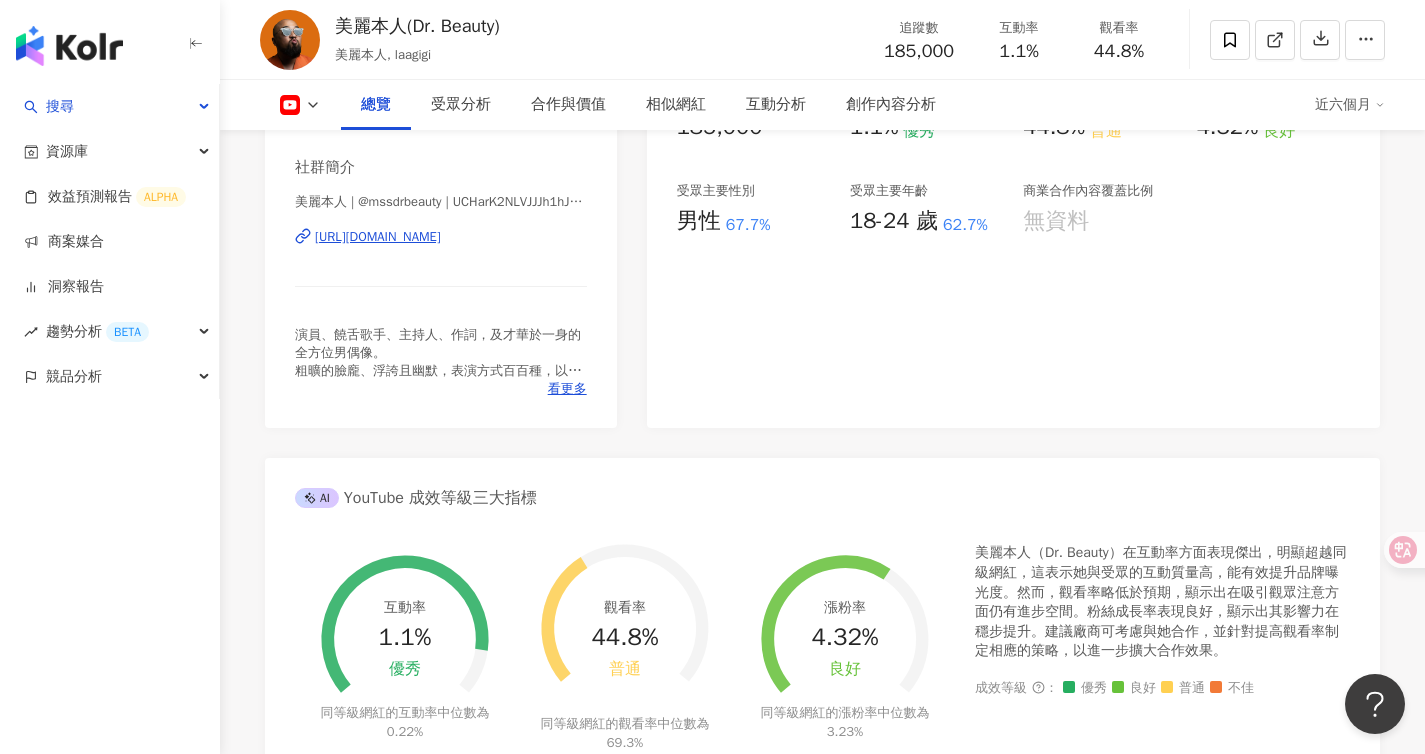 scroll, scrollTop: 0, scrollLeft: 0, axis: both 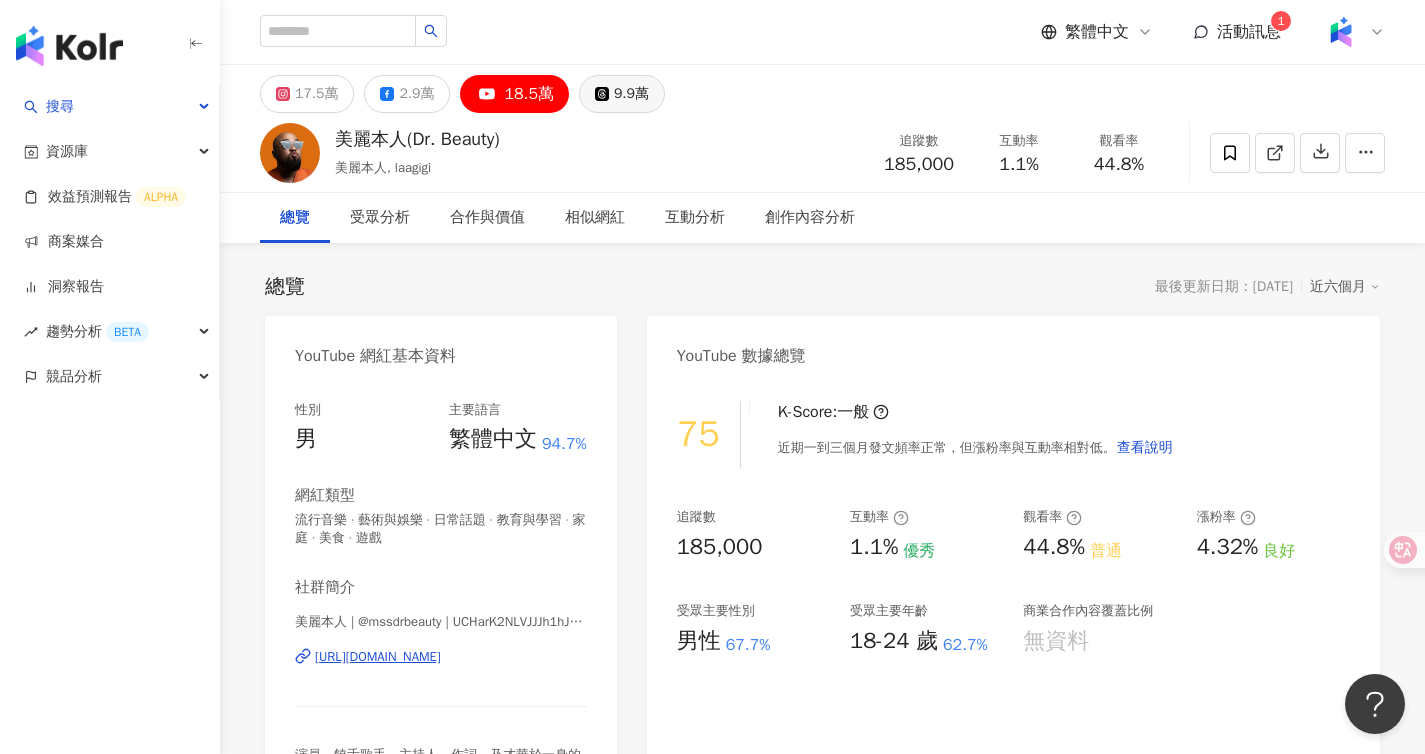 click on "9.9萬" at bounding box center (622, 94) 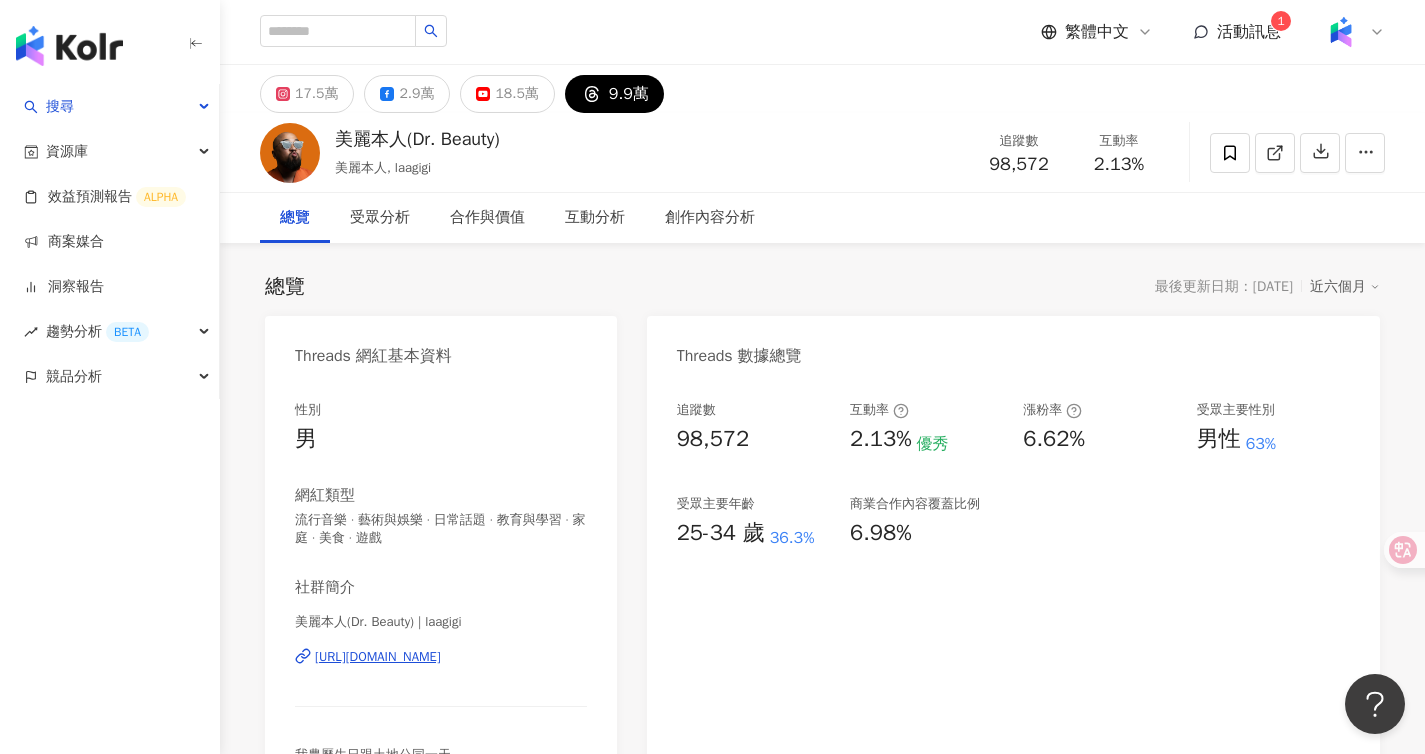 scroll, scrollTop: 273, scrollLeft: 0, axis: vertical 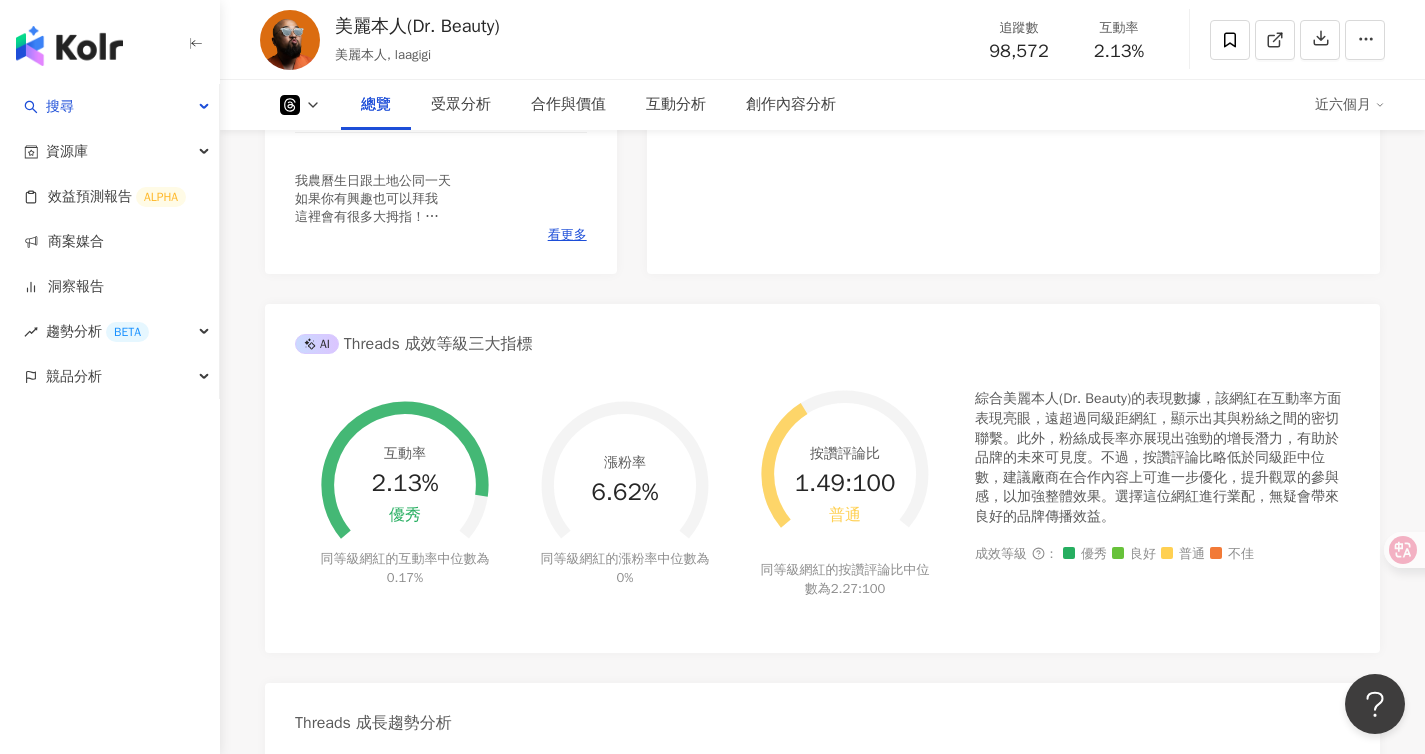 click 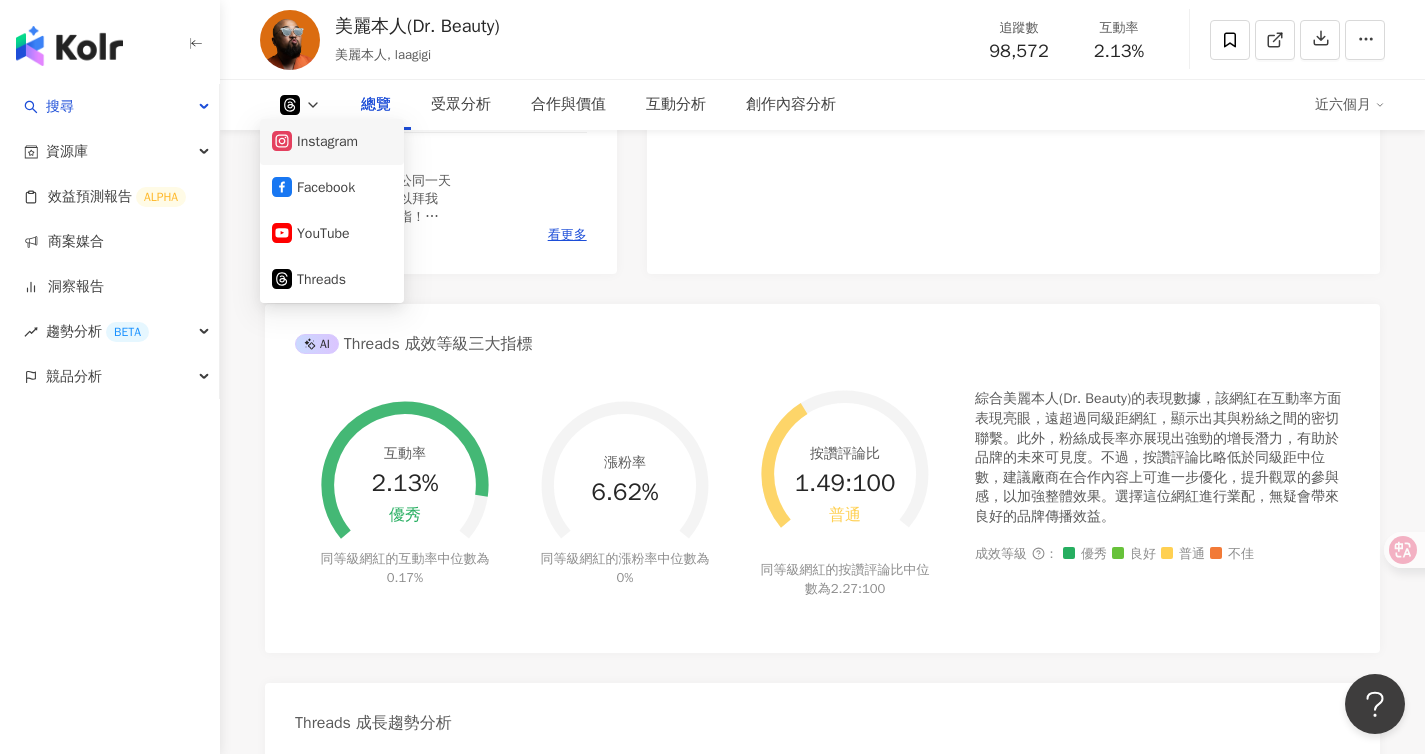 click on "Instagram" at bounding box center (332, 142) 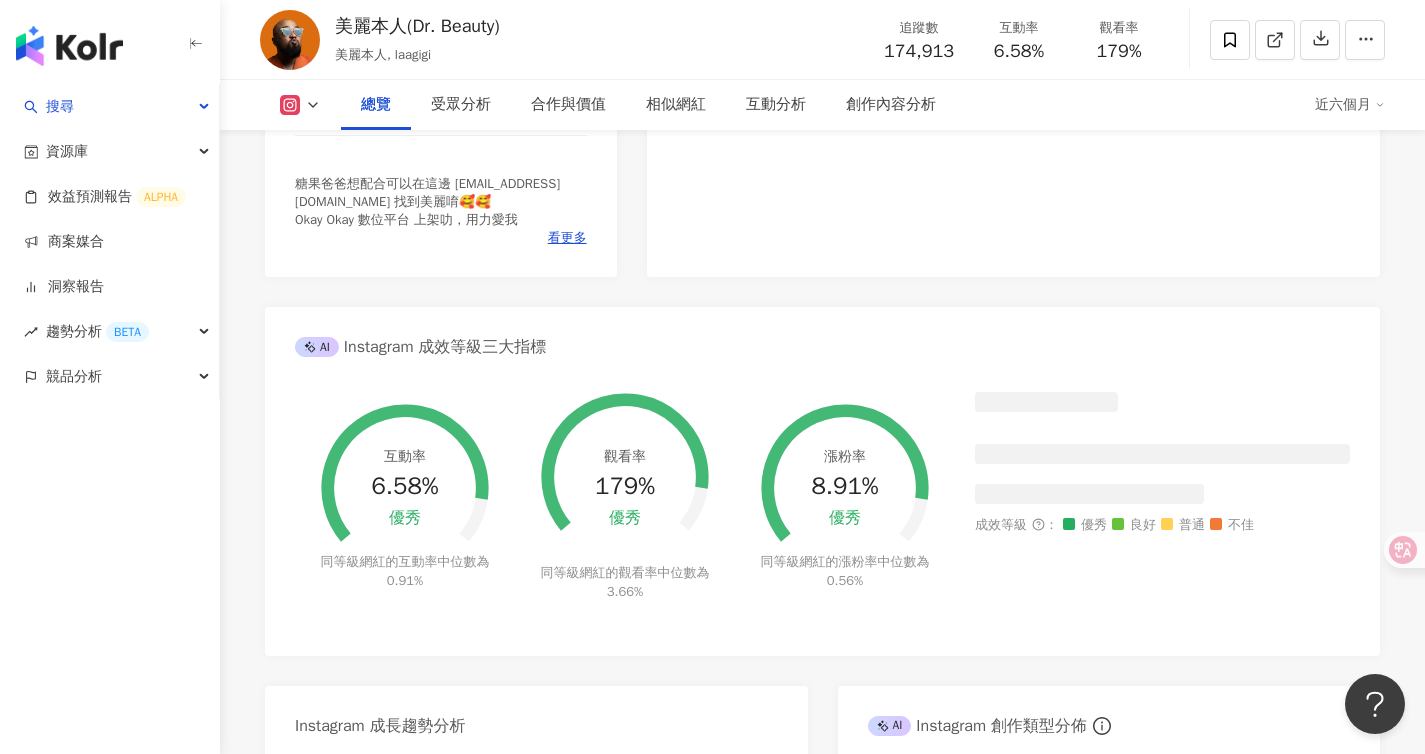 scroll, scrollTop: 552, scrollLeft: 0, axis: vertical 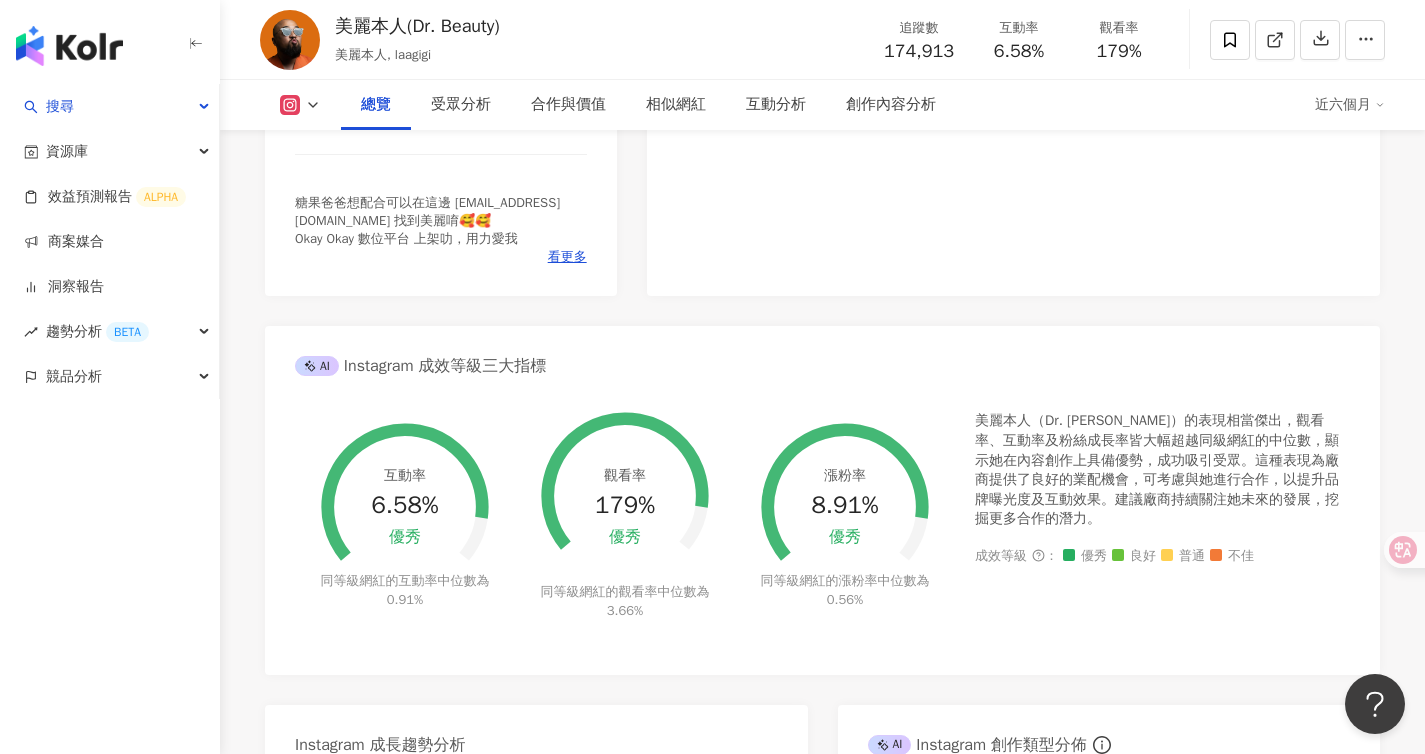 click 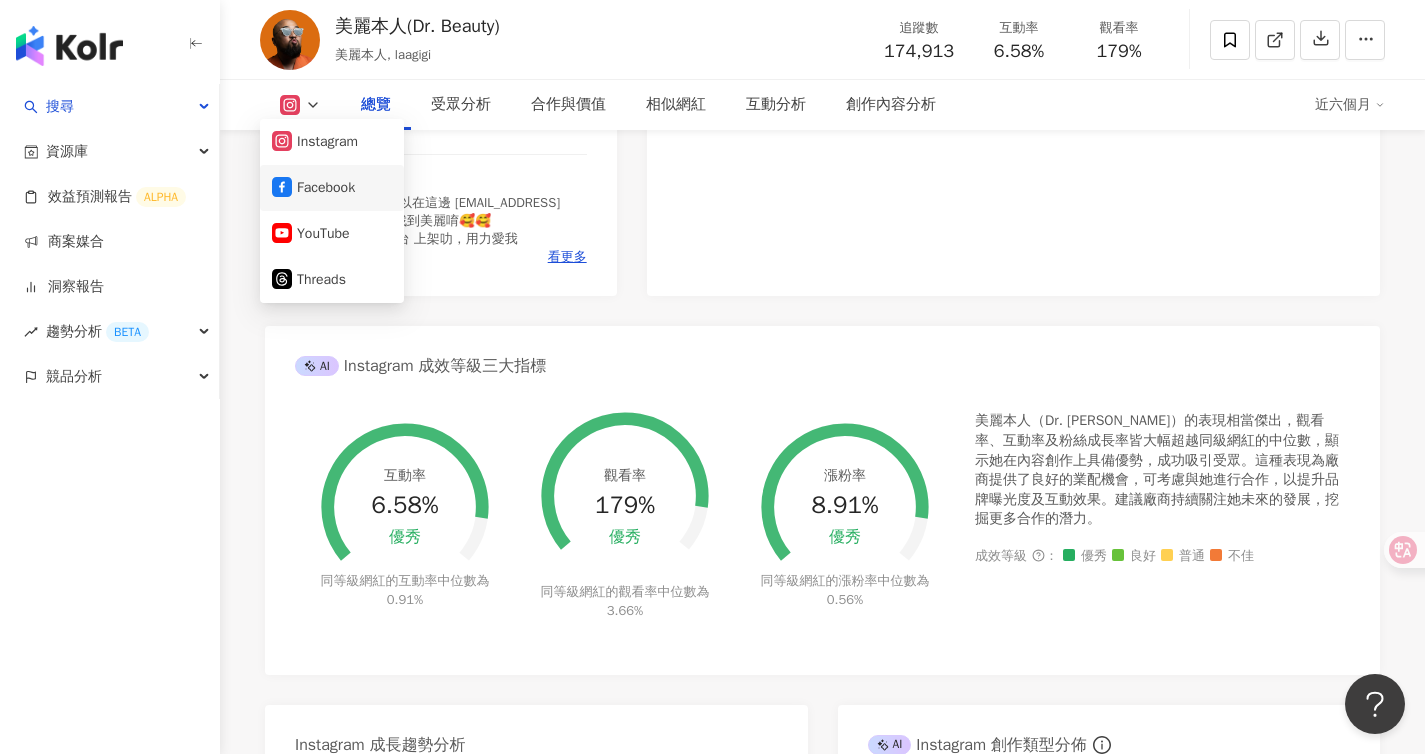 click on "Facebook" at bounding box center [332, 188] 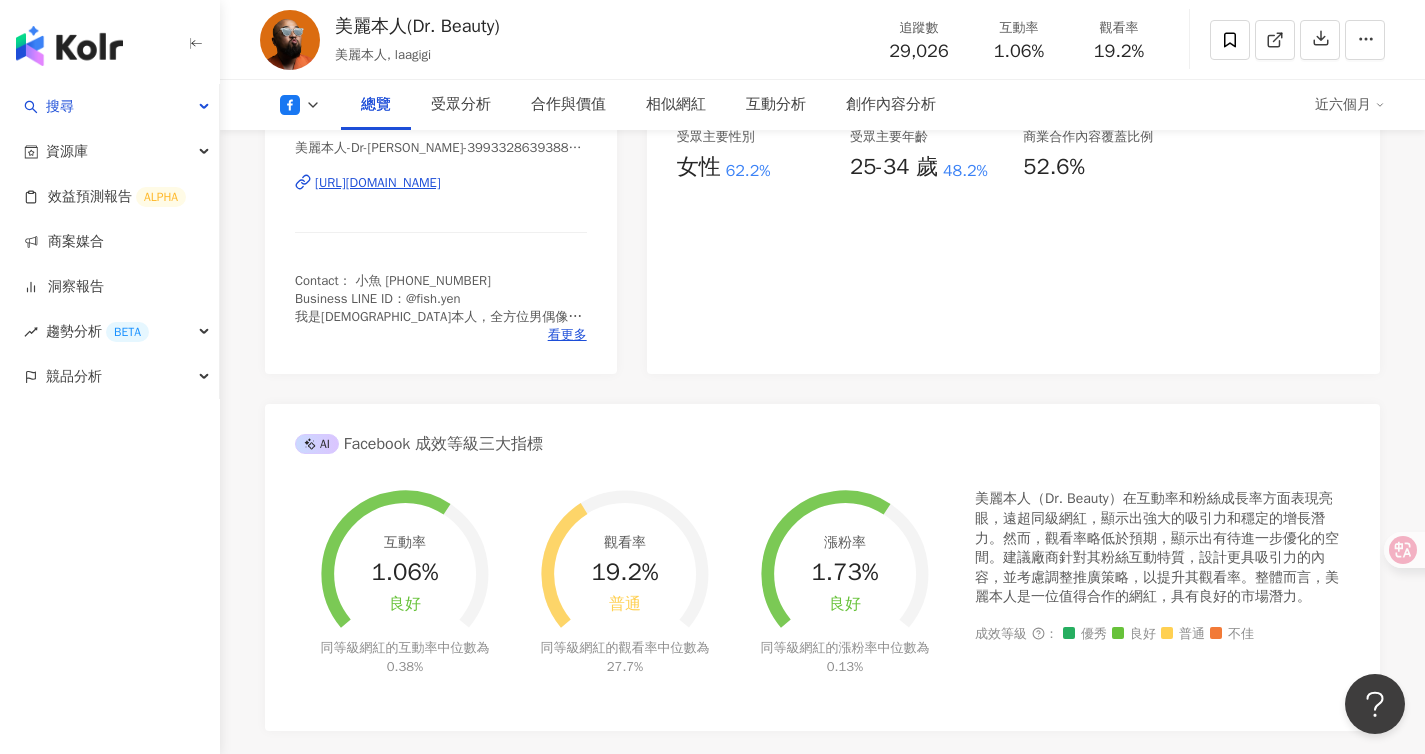 scroll, scrollTop: 417, scrollLeft: 0, axis: vertical 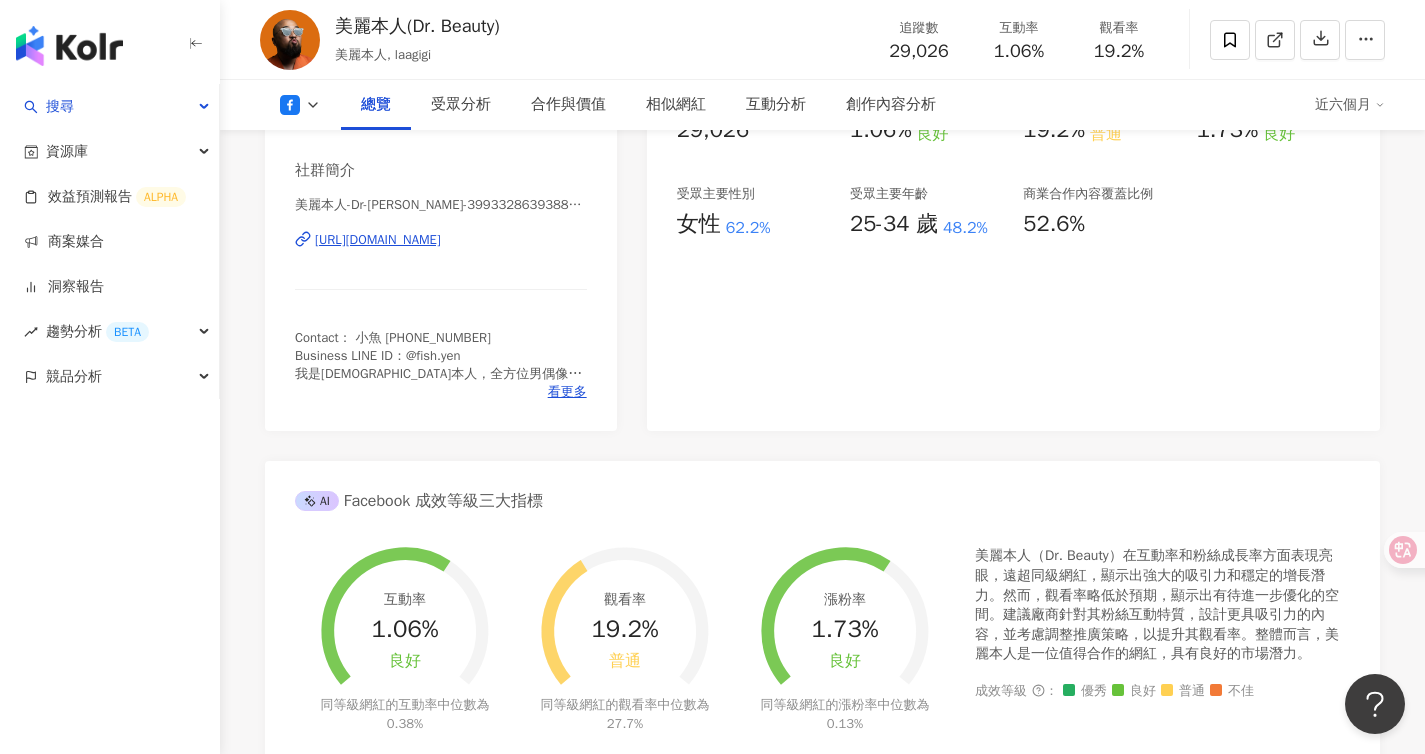 click on "性別   男 主要語言   繁體中文 94.7% 網紅類型 流行音樂 · 藝術與娛樂 · 日常話題 · 教育與學習 · 家庭 · 美食 · 遊戲 社群簡介 美麗本人-Dr-Beauty-399332863938851 | 美麗本人 Dr. Beauty | mssdrbeauty https://www.facebook.com/399332863938851 Contact： 小魚 0917910392
Business  LINE ID：@fish.yen
我是美麗本人，全方位男偶像、演員、主持人、歌手。 看更多" at bounding box center [441, 197] 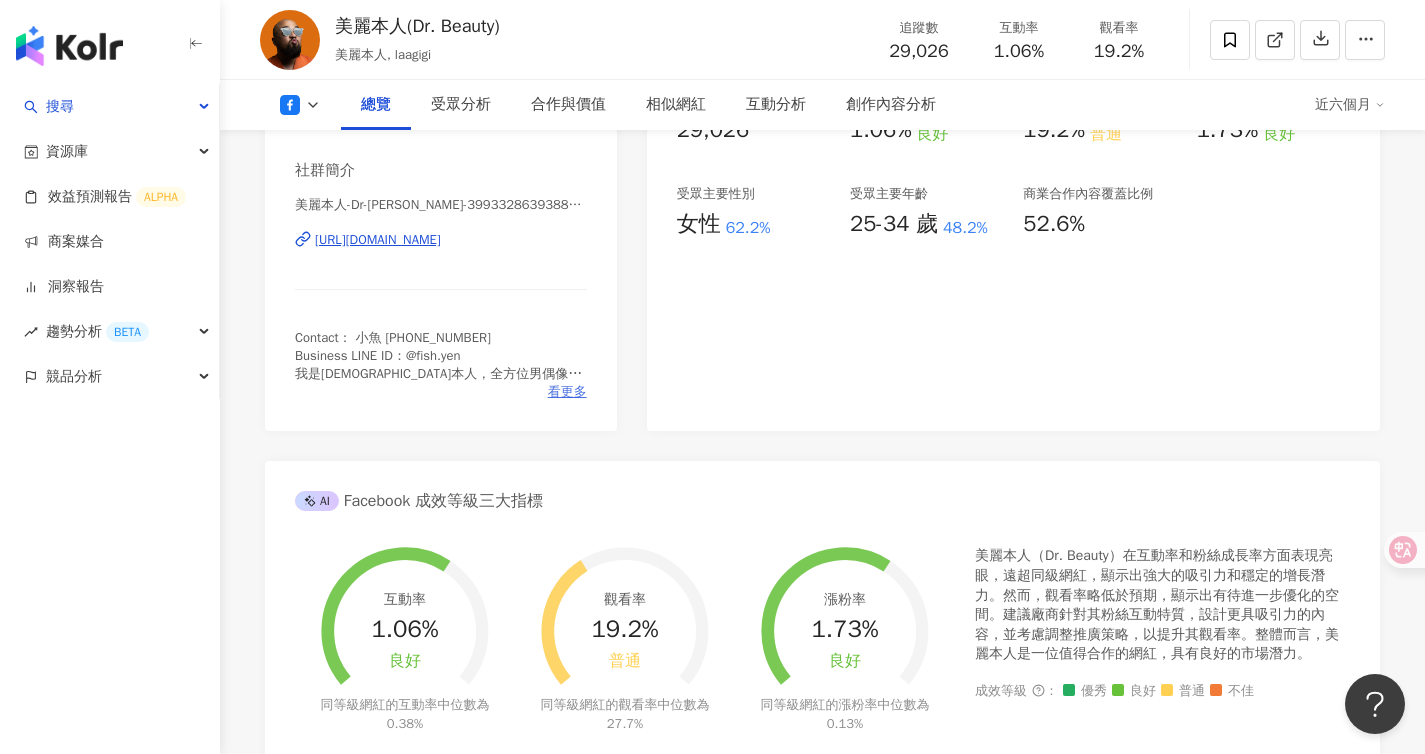 click on "看更多" at bounding box center (567, 392) 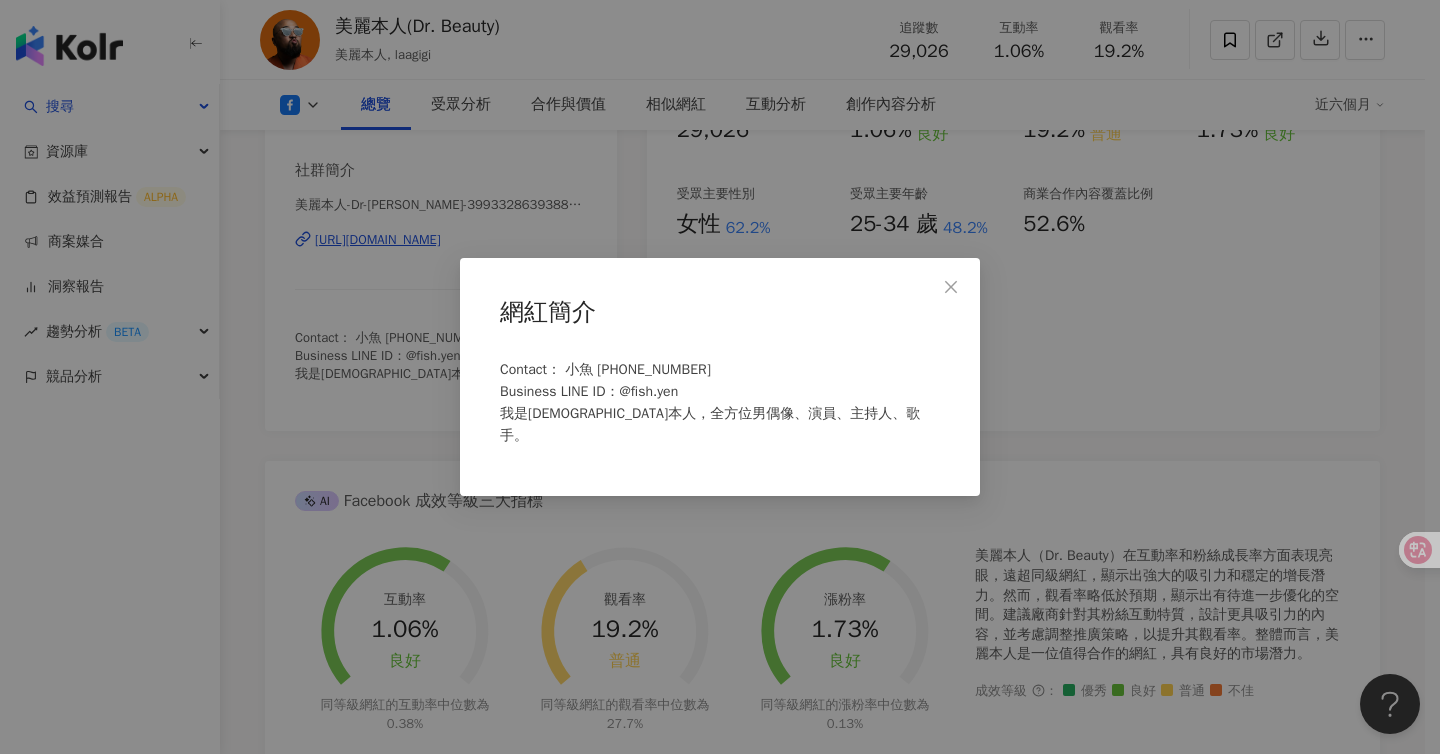 click on "網紅簡介 Contact： 小魚 0917910392
Business  LINE ID：@fish.yen
我是美麗本人，全方位男偶像、演員、主持人、歌手。" at bounding box center (720, 377) 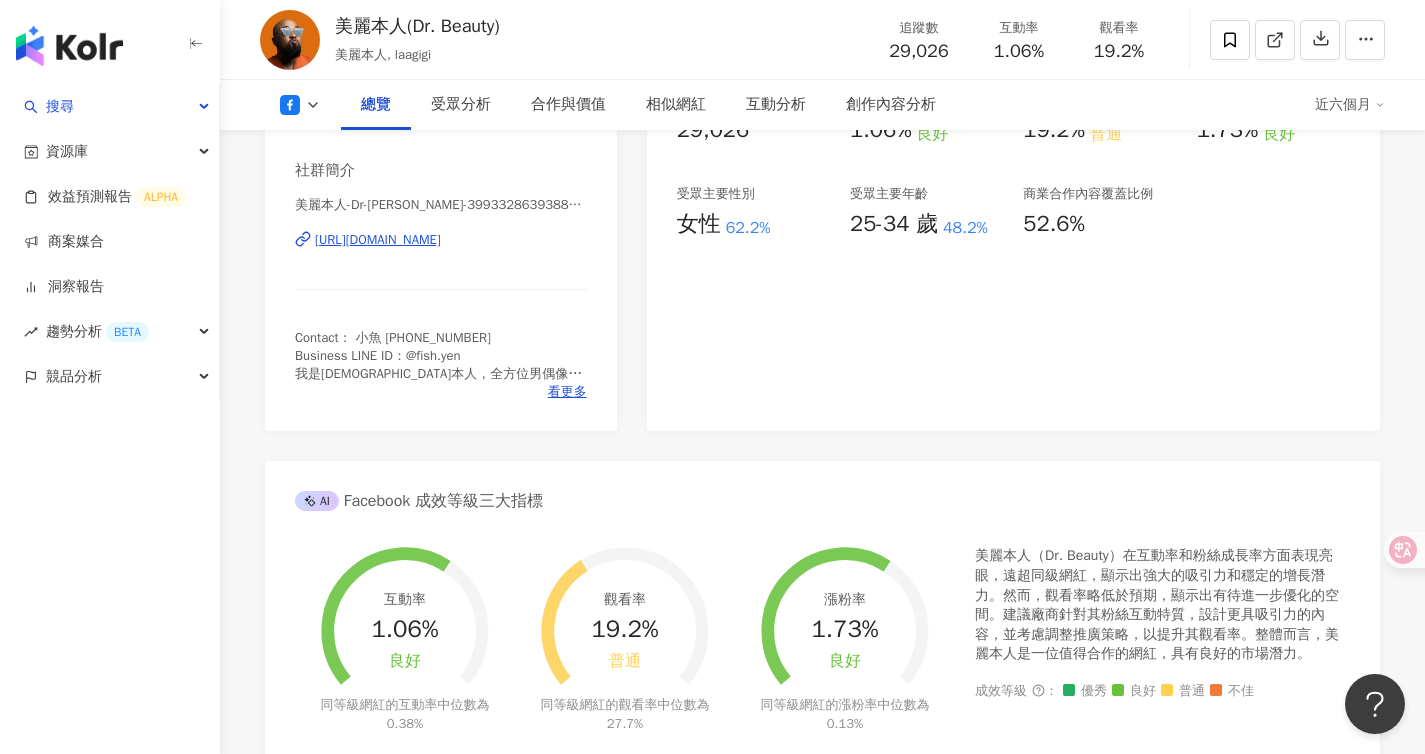 click 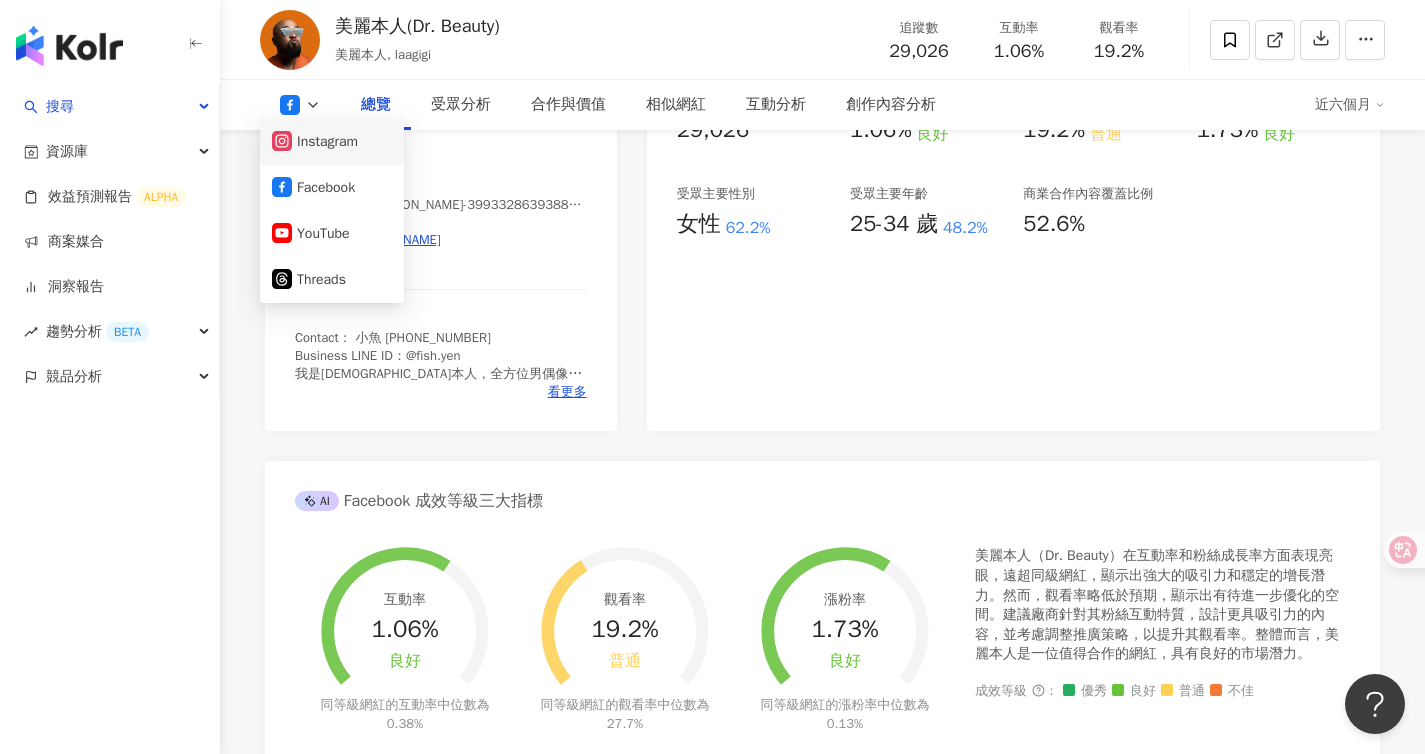 click on "Instagram" at bounding box center [332, 142] 